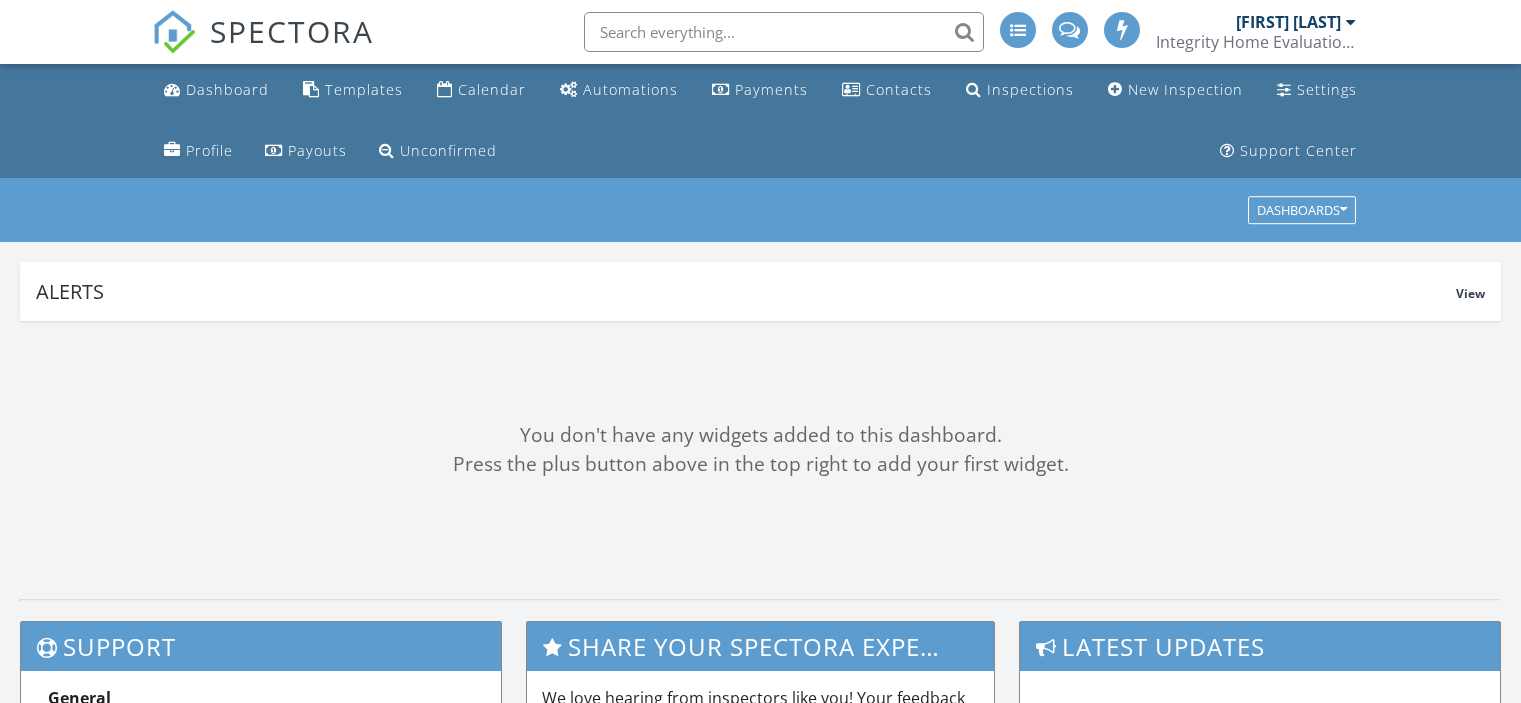 scroll, scrollTop: 0, scrollLeft: 0, axis: both 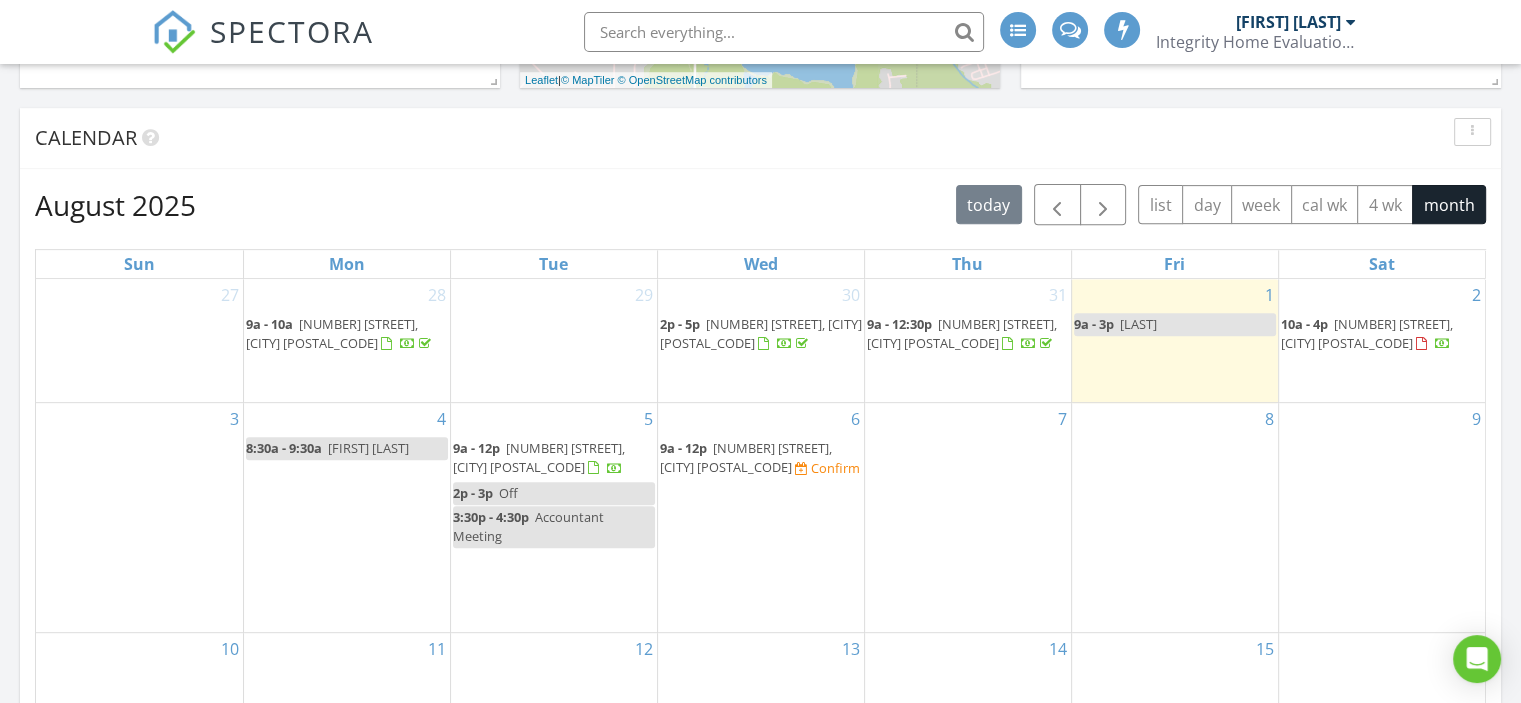 click on "[NUMBER] [STREET], [CITY] [POSTAL_CODE]" at bounding box center [761, 333] 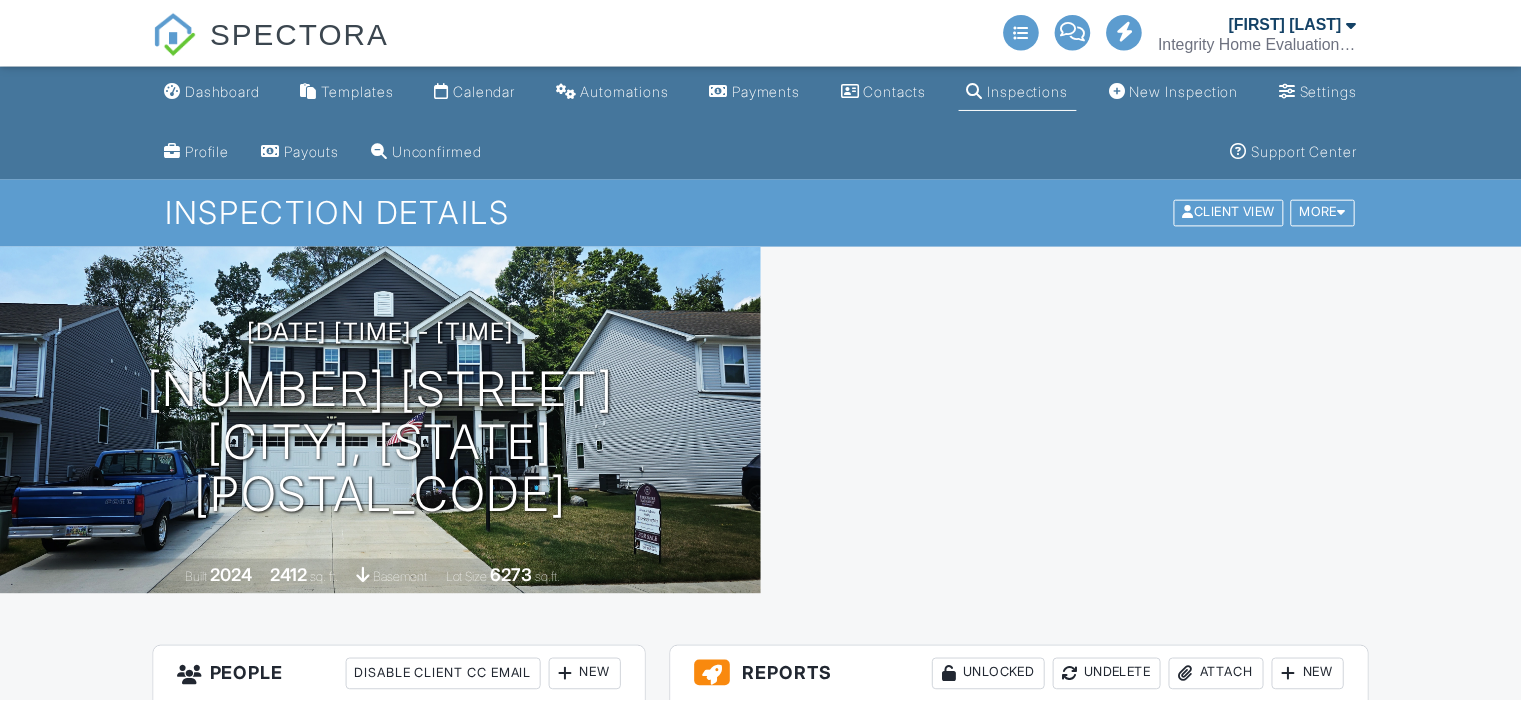 scroll, scrollTop: 0, scrollLeft: 0, axis: both 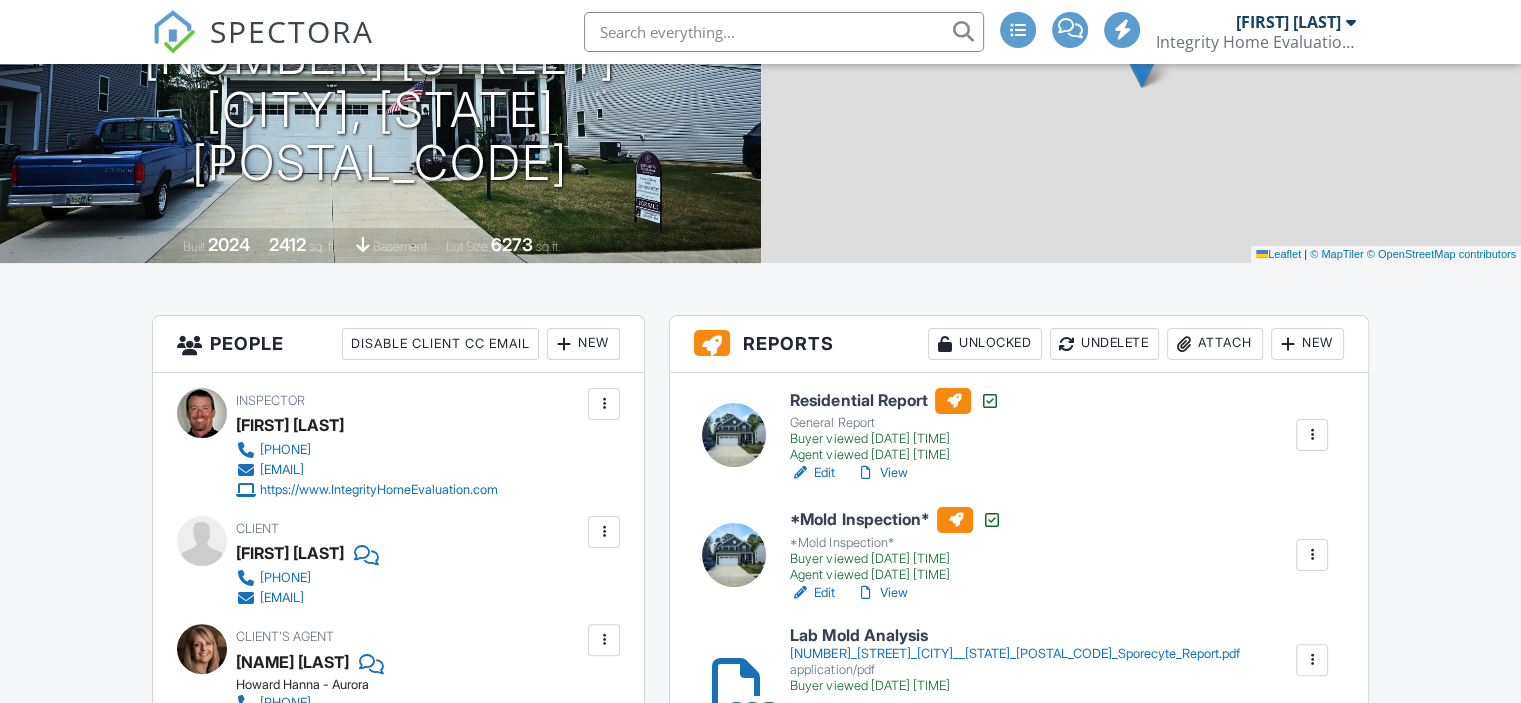 click on "Attach" at bounding box center (1215, 344) 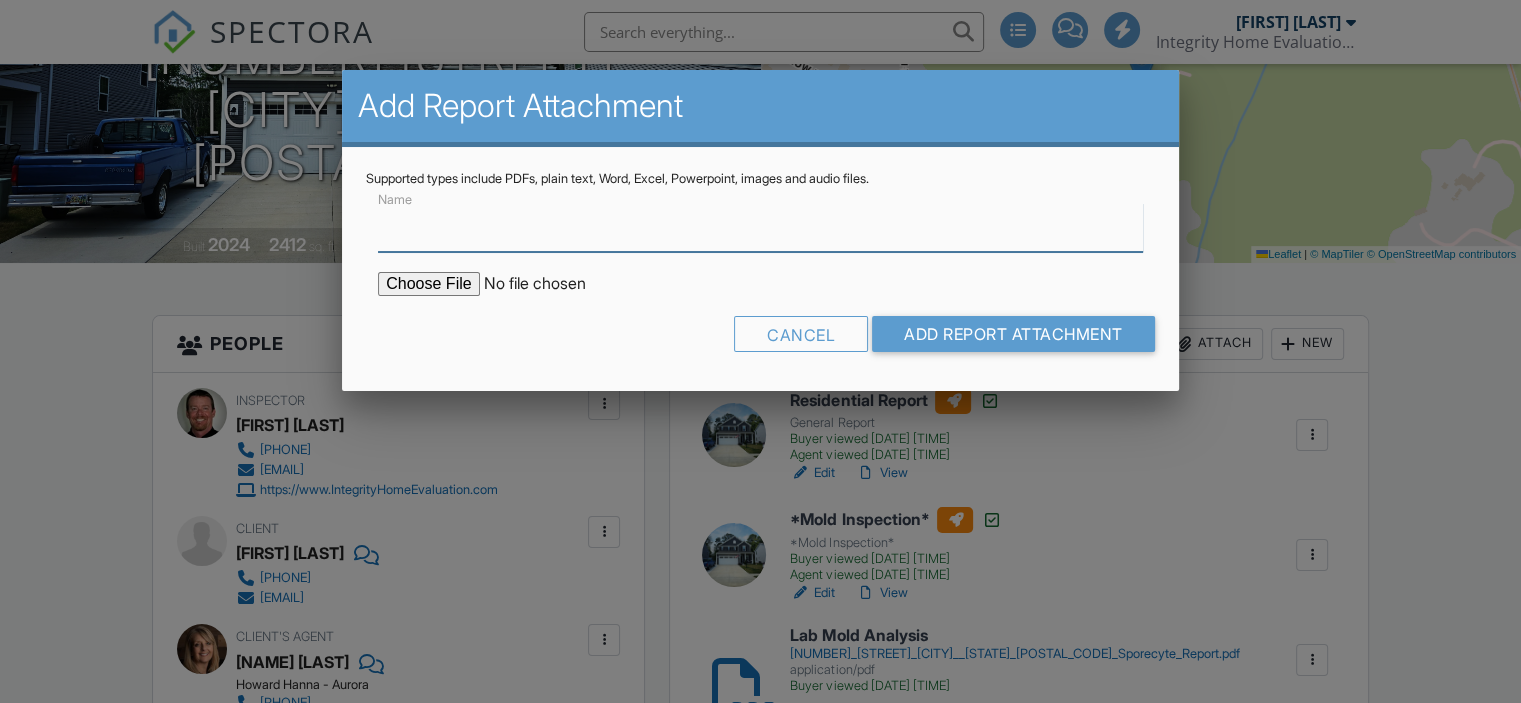 click on "Name" at bounding box center (760, 227) 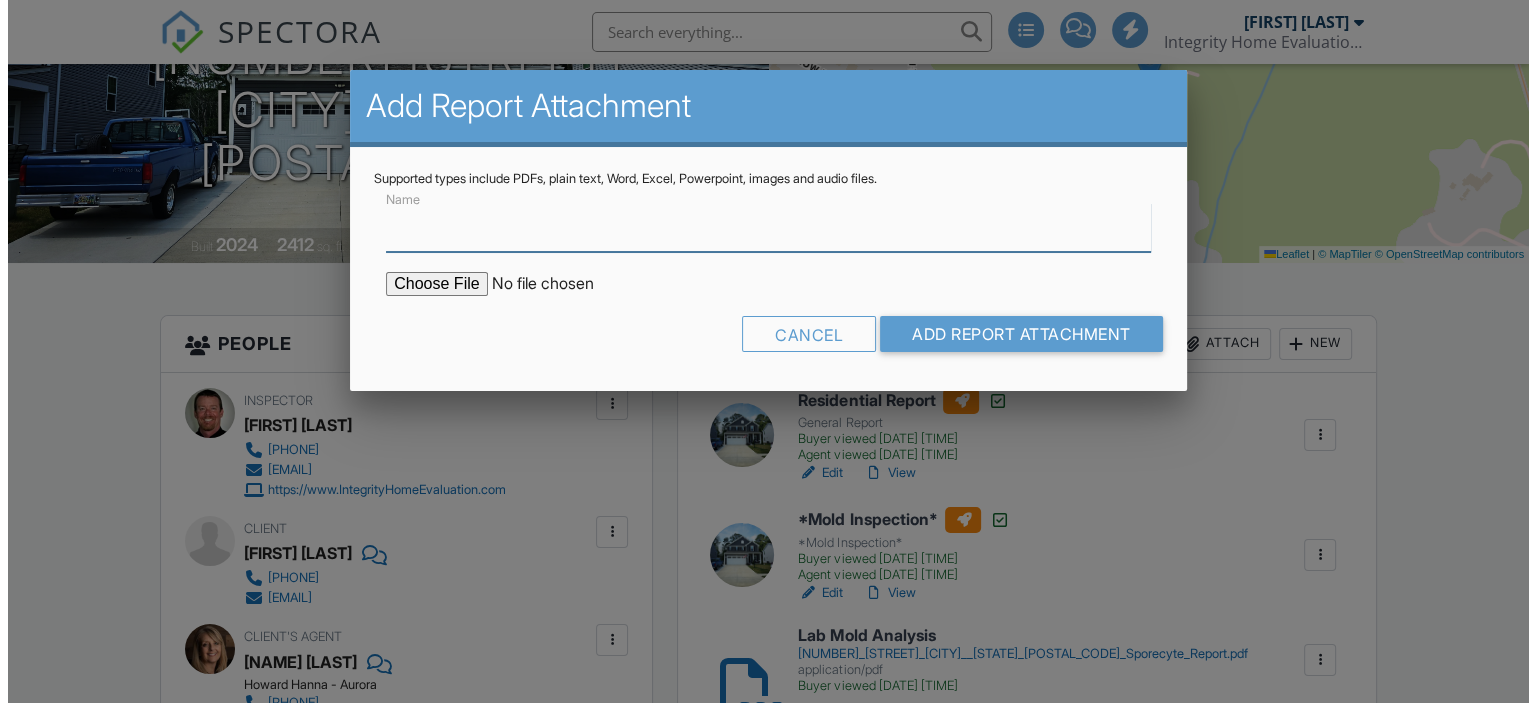 scroll, scrollTop: 333, scrollLeft: 0, axis: vertical 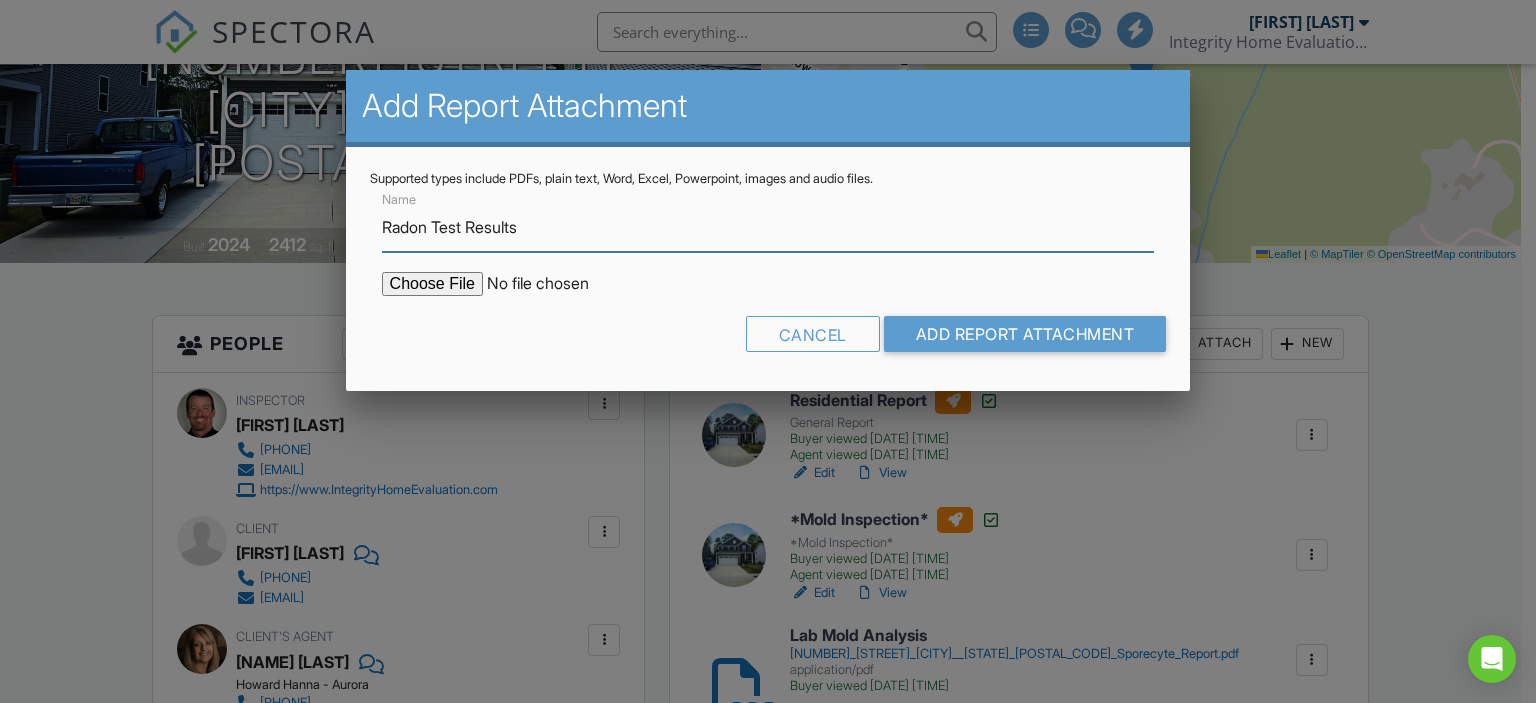 type on "Radon Test Results" 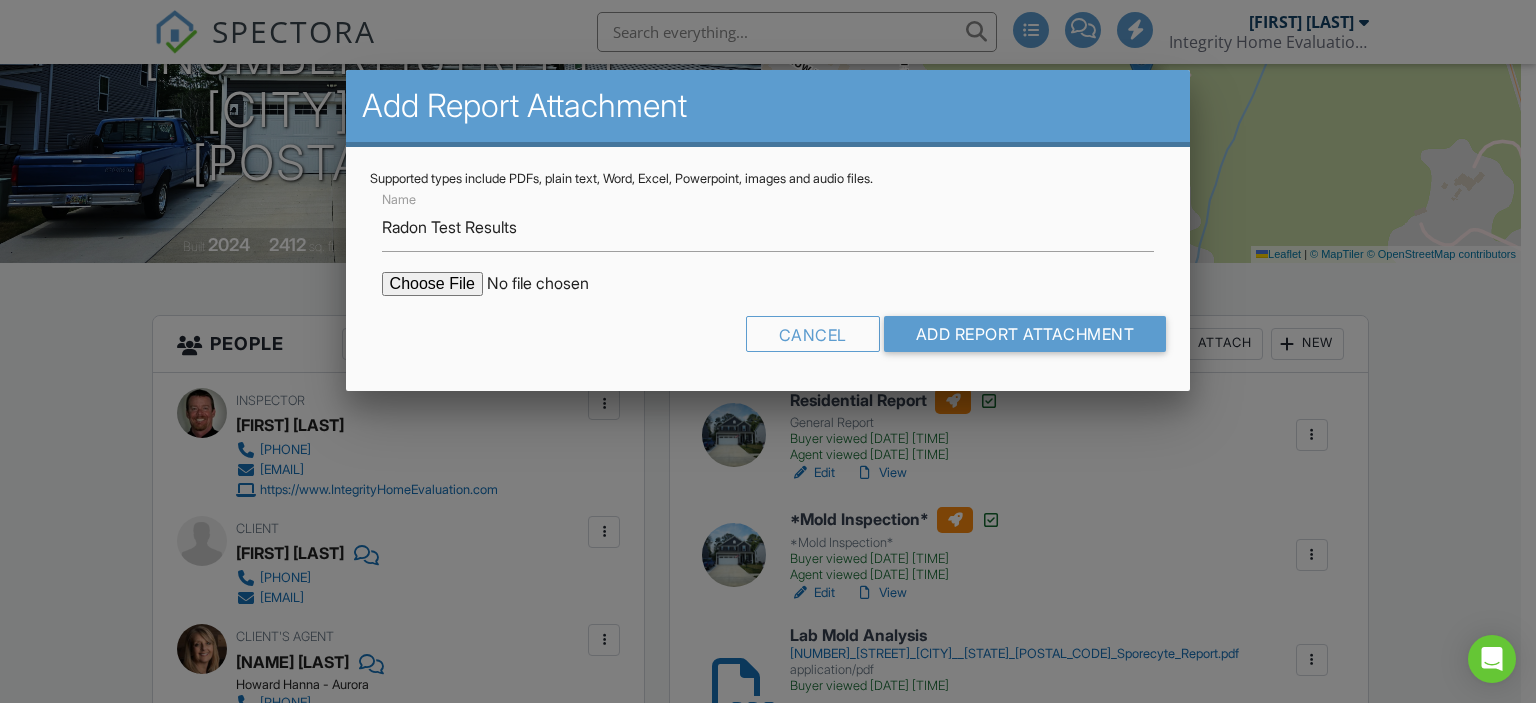 click at bounding box center (552, 284) 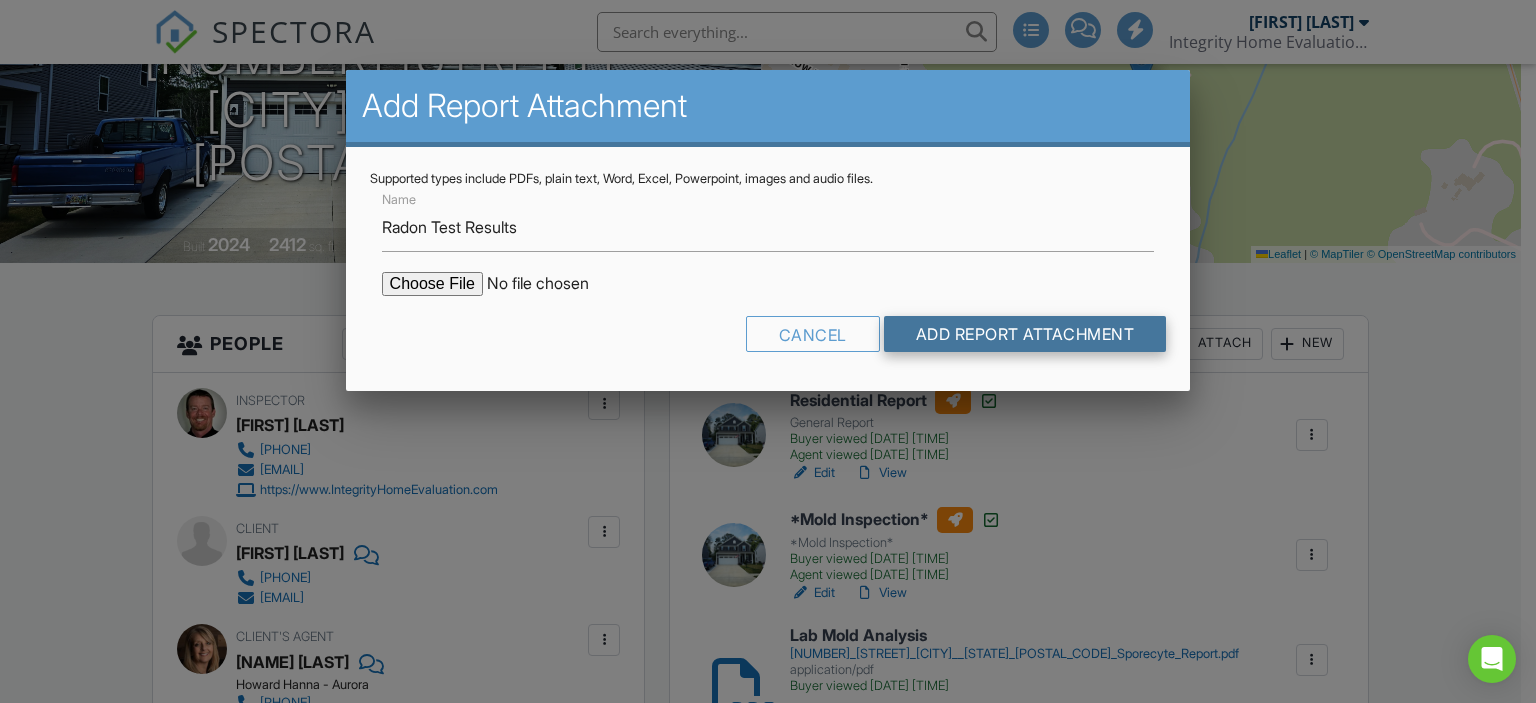 click on "Add Report Attachment" at bounding box center [1025, 334] 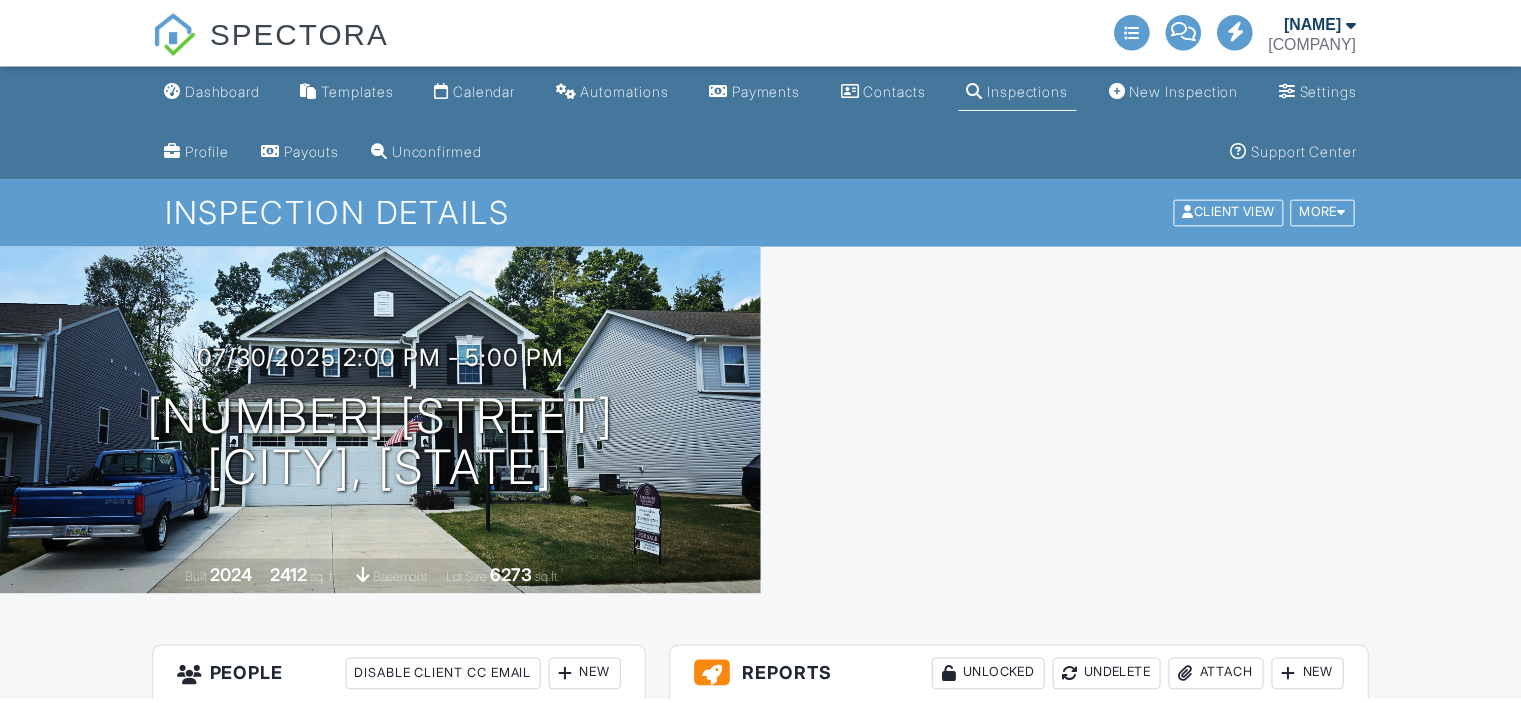 scroll, scrollTop: 0, scrollLeft: 0, axis: both 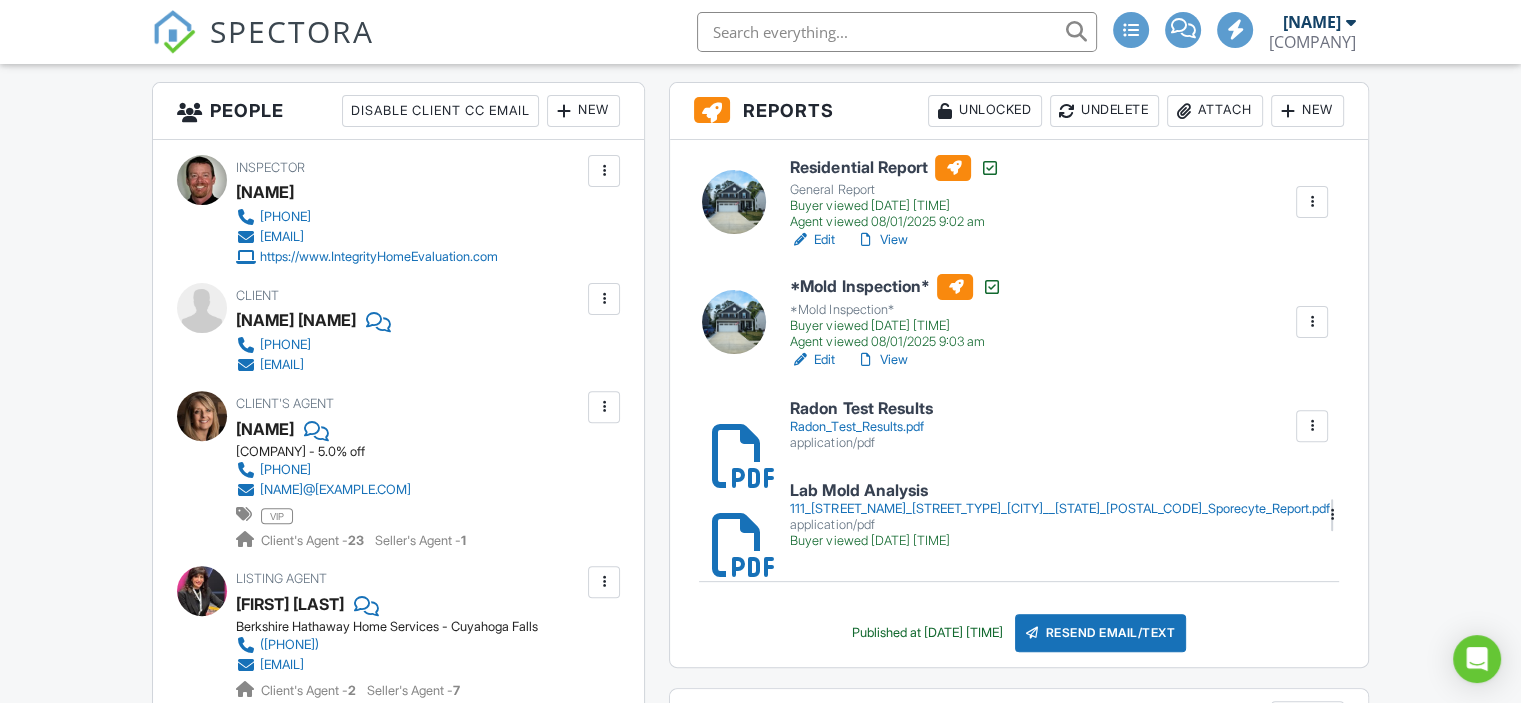 click on "Resend Email/Text" at bounding box center (1101, 633) 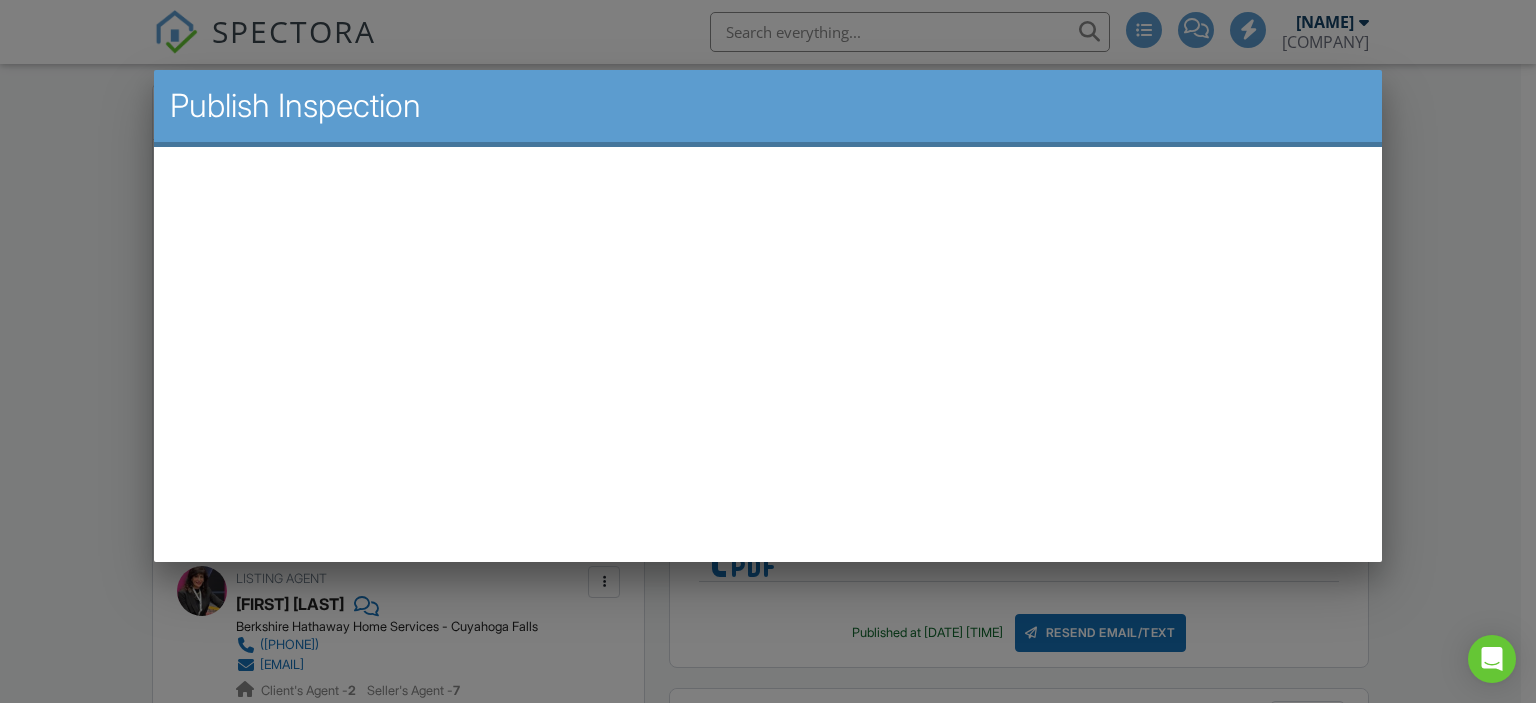 scroll, scrollTop: 0, scrollLeft: 0, axis: both 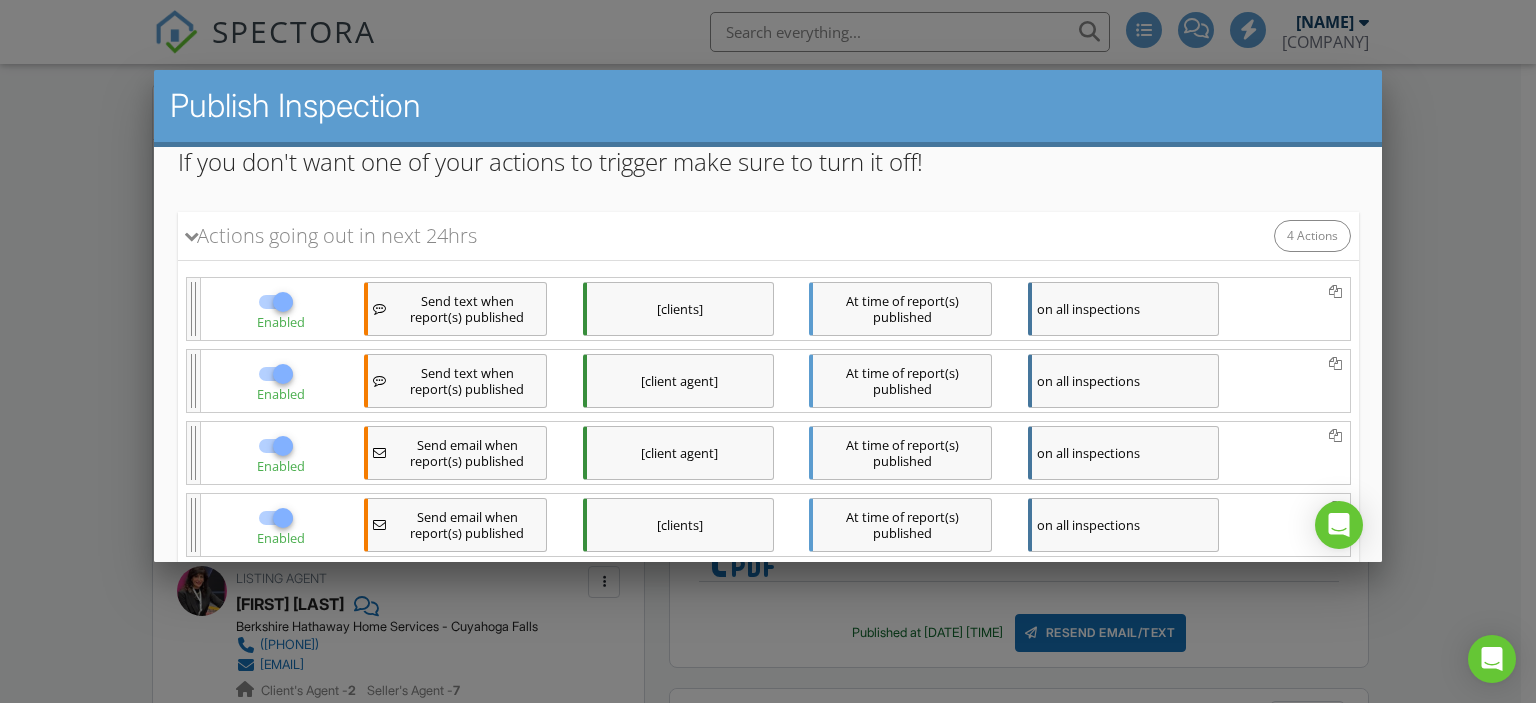 click on "Send text when report(s) published" at bounding box center [466, 309] 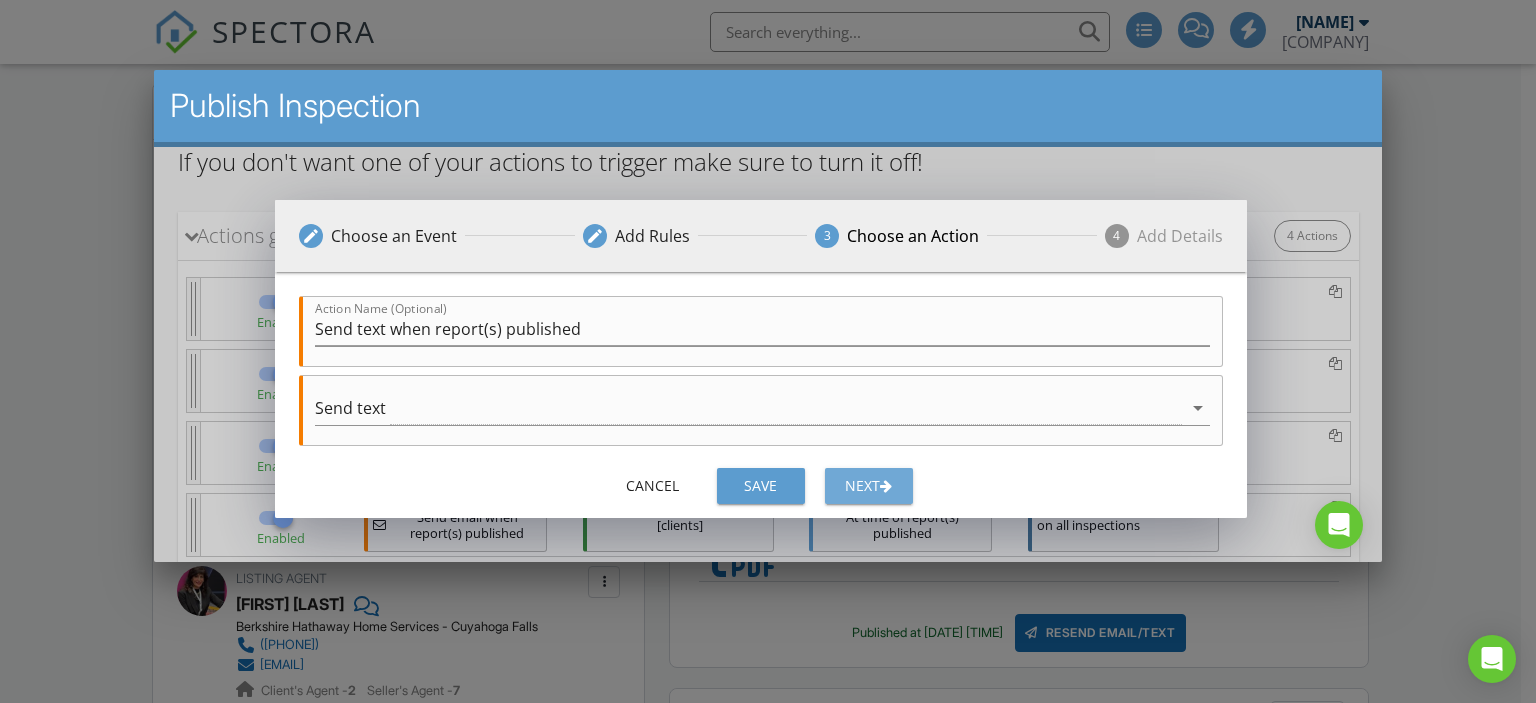 click on "Next" at bounding box center (868, 485) 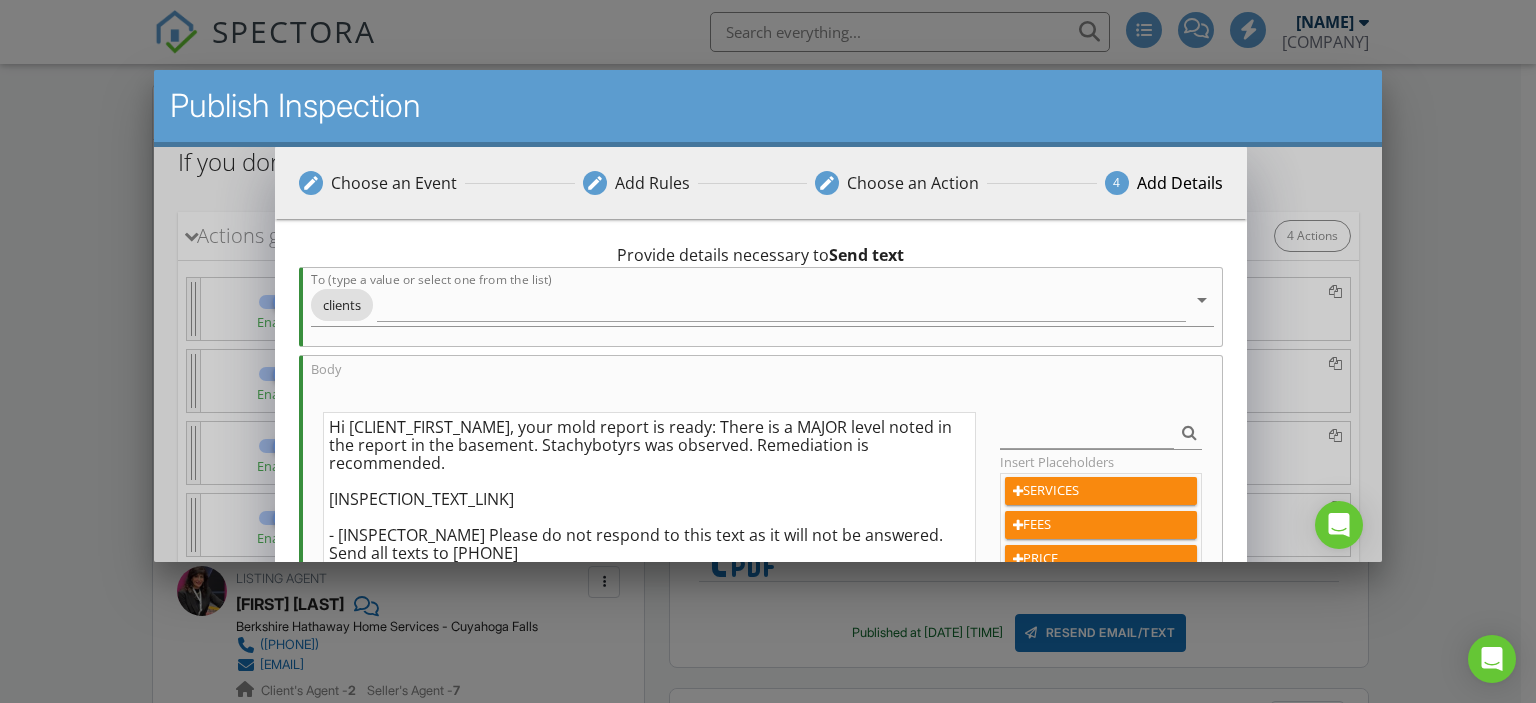 drag, startPoint x: 570, startPoint y: 426, endPoint x: 606, endPoint y: 422, distance: 36.221542 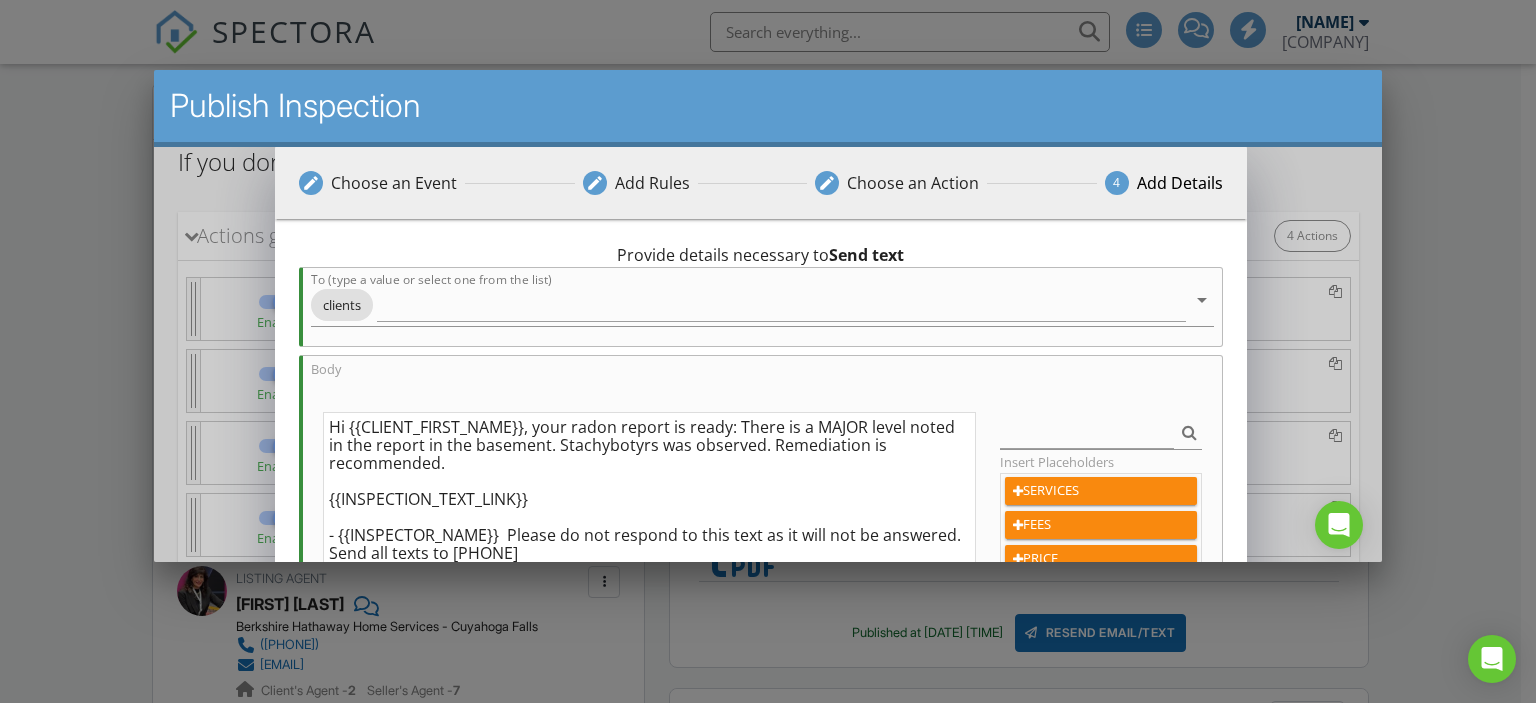 drag, startPoint x: 770, startPoint y: 422, endPoint x: 746, endPoint y: 443, distance: 31.890438 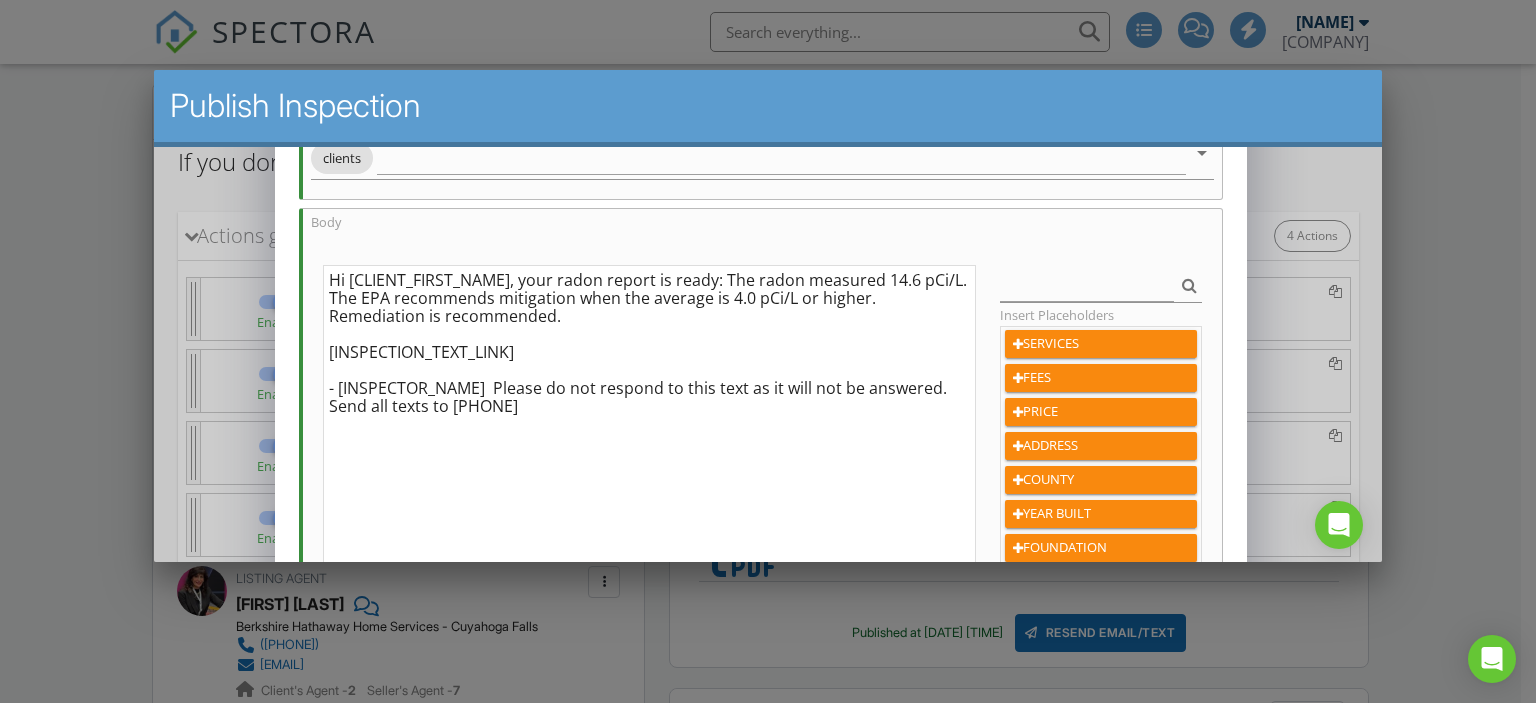 scroll, scrollTop: 166, scrollLeft: 0, axis: vertical 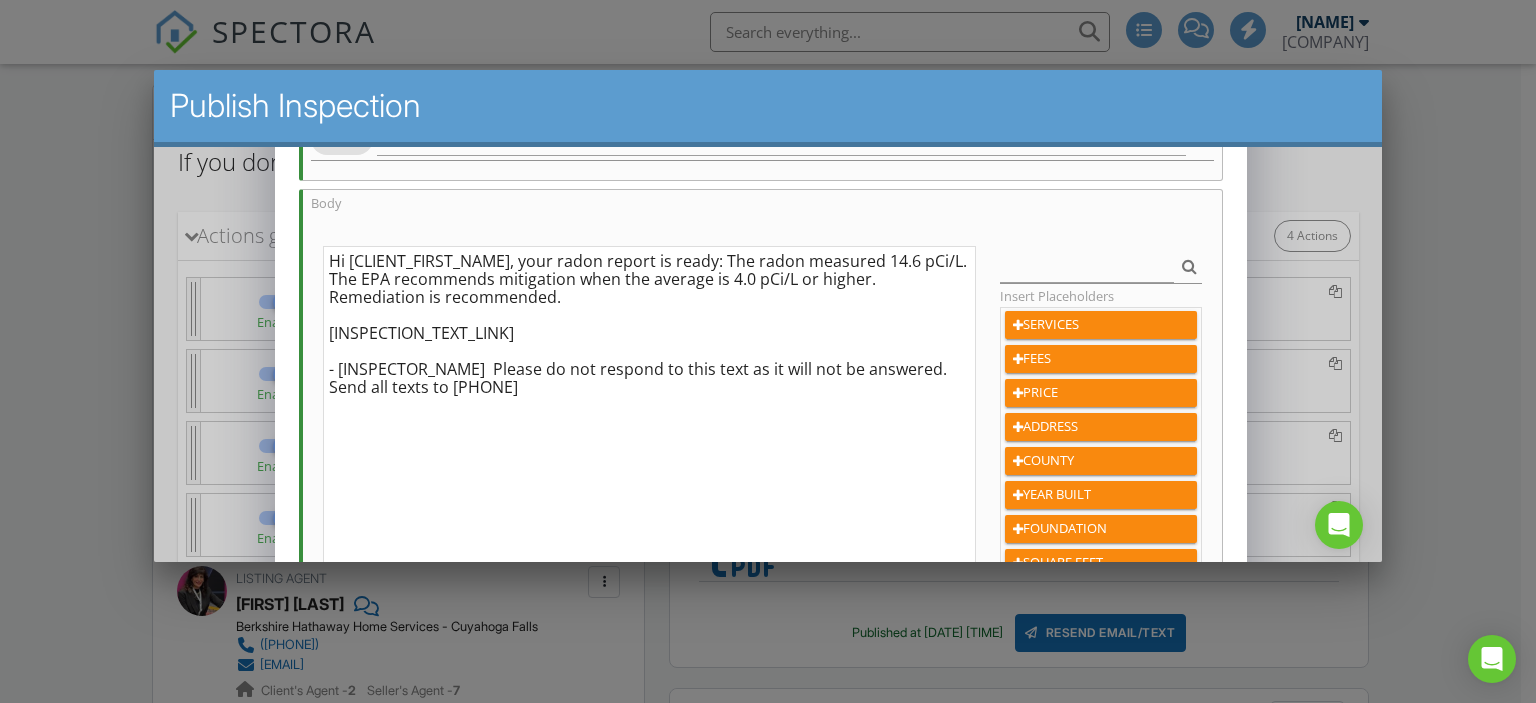 click on "Hi {{CLIENT_FIRST_NAME}}, your radon report is ready: The radon measured 14.6 pCi/L. The EPA recommends mitigation when the average is 4.0 pCi/L or higher. Remediation is recommended.
{{INSPECTION_TEXT_LINK}}
- {{INSPECTOR_NAME}}  Please do not respond to this text as it will not be answered. Send all texts to 330-815-0013" at bounding box center [648, 413] 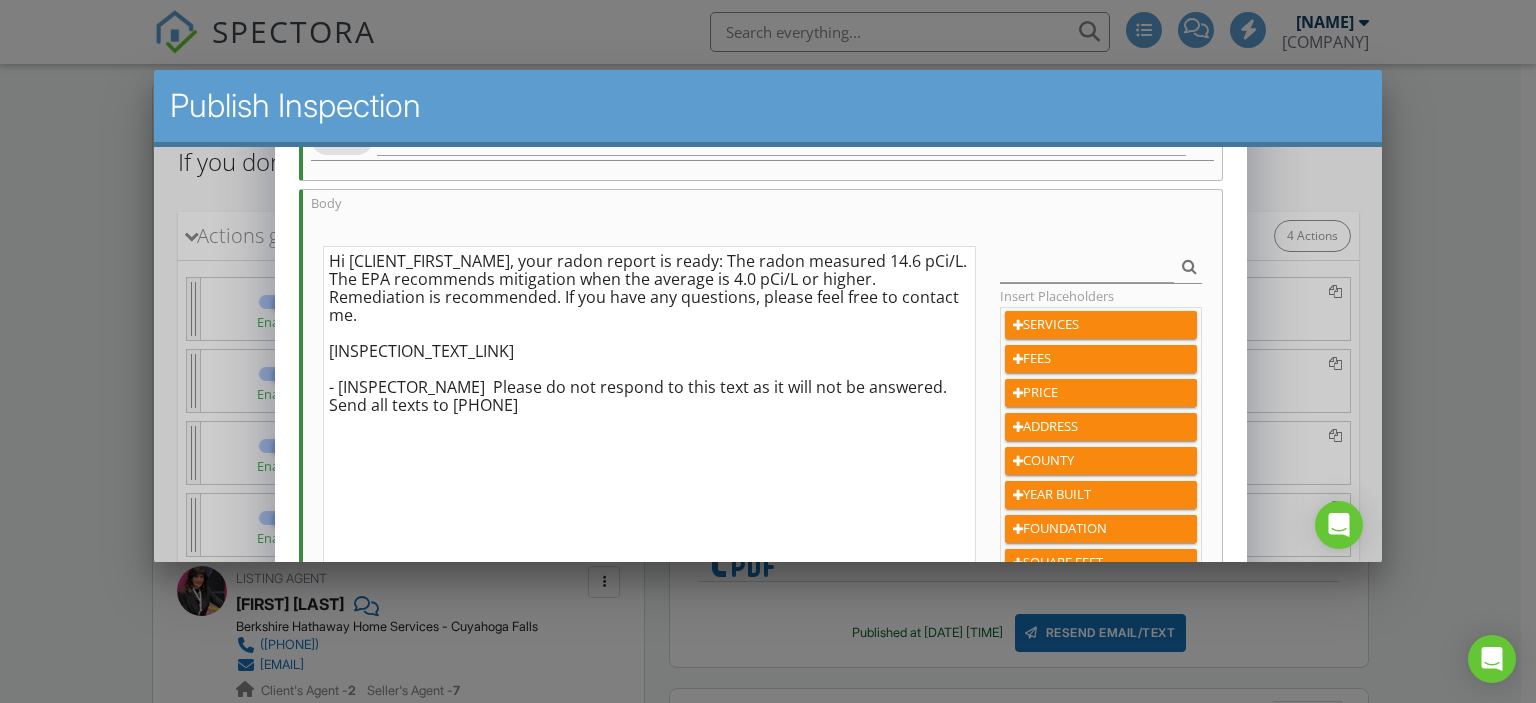 scroll, scrollTop: 200, scrollLeft: 0, axis: vertical 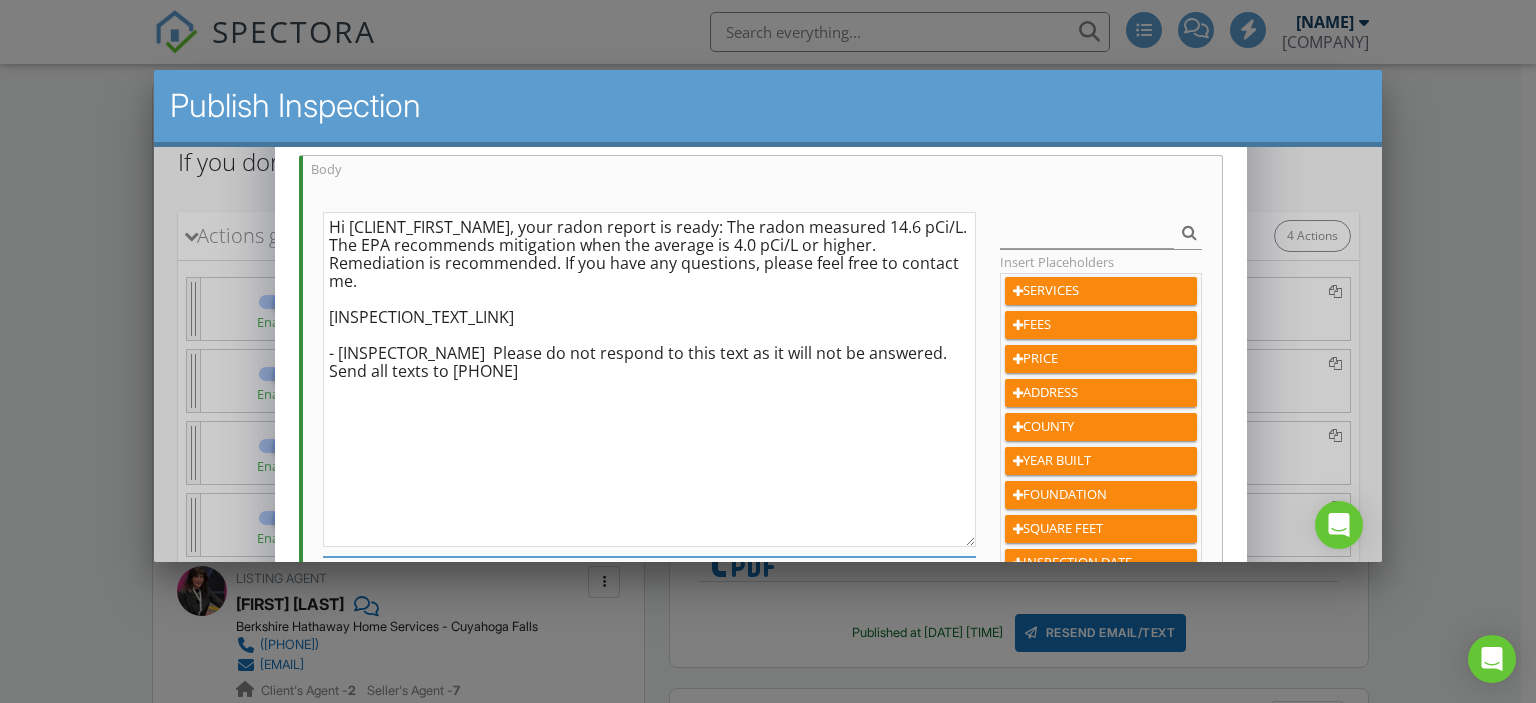 drag, startPoint x: 570, startPoint y: 225, endPoint x: 864, endPoint y: 261, distance: 296.1959 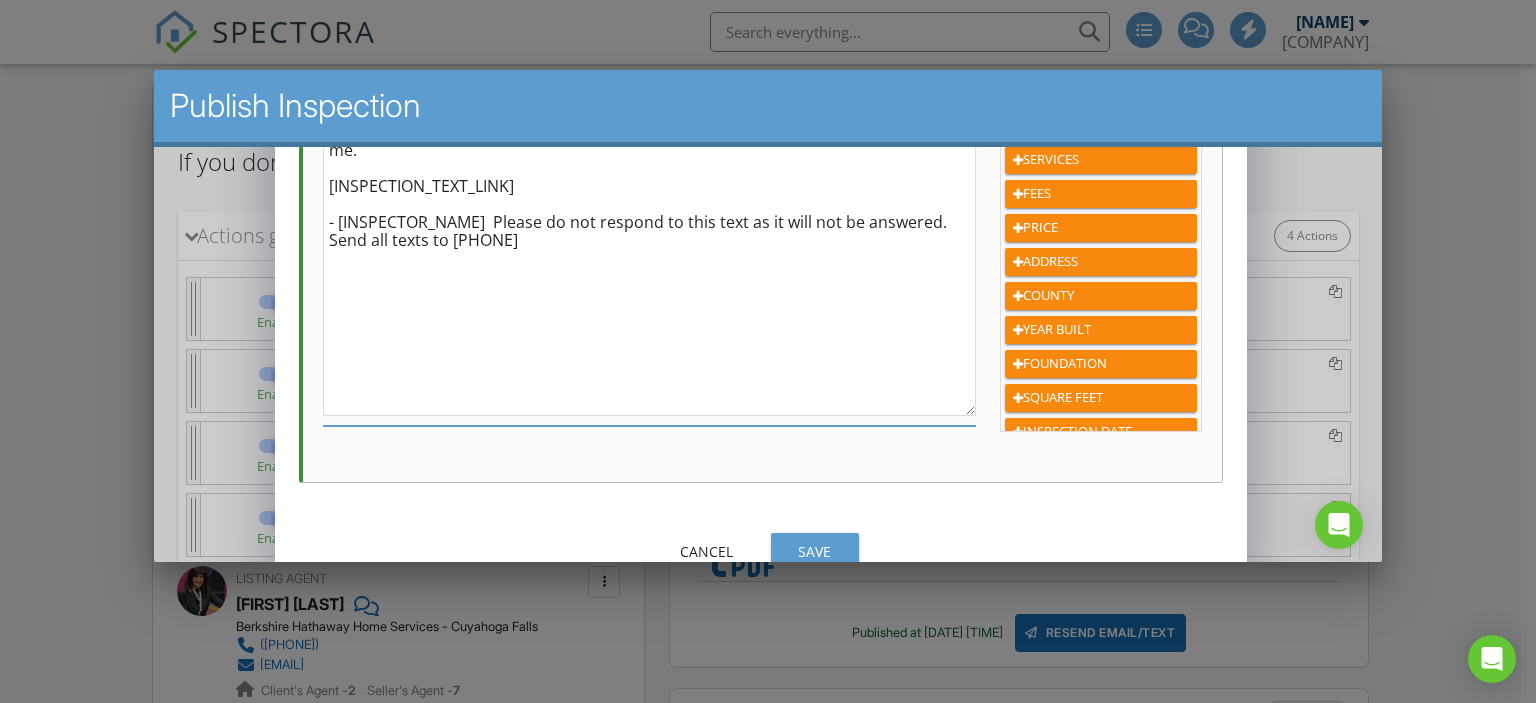 scroll, scrollTop: 356, scrollLeft: 0, axis: vertical 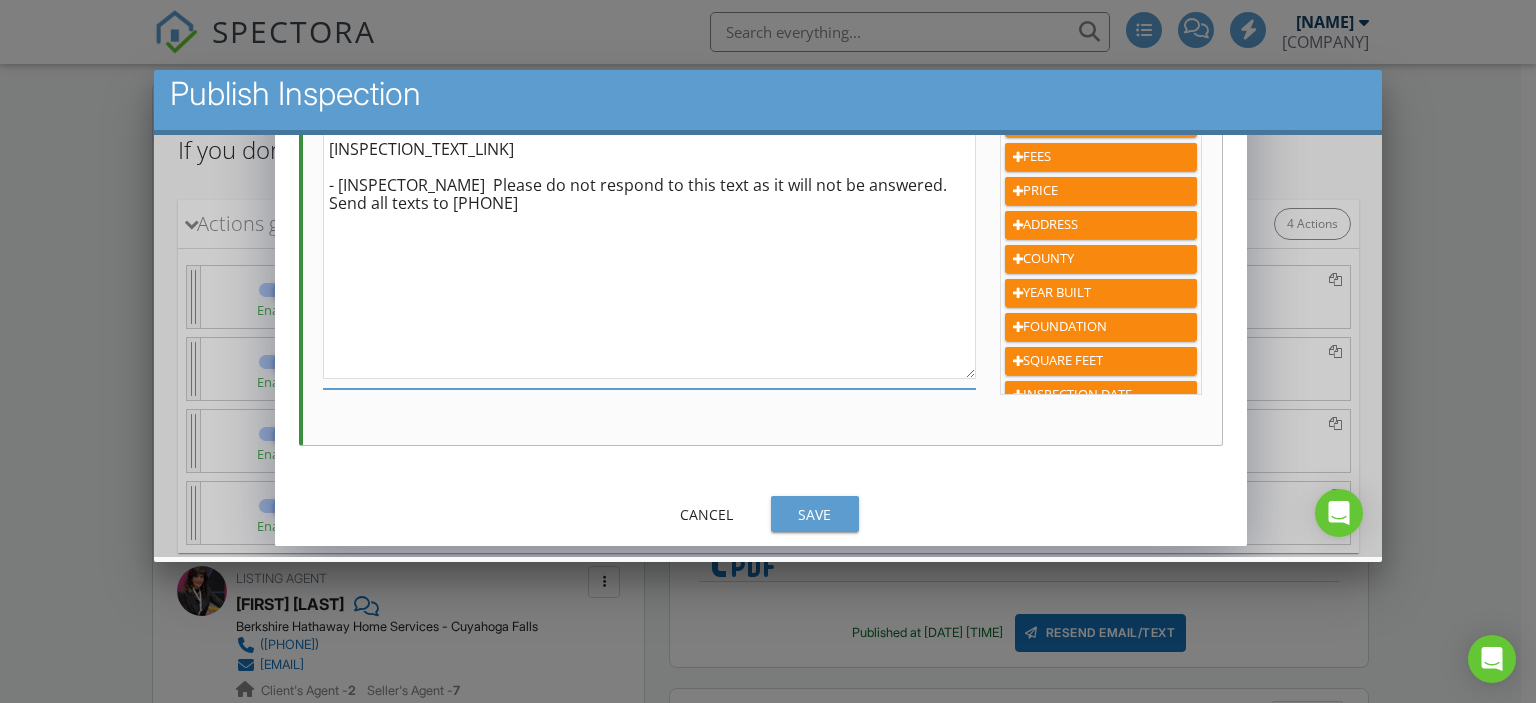type on "Hi {{CLIENT_FIRST_NAME}}, your radon report is ready: The radon measured 14.6 pCi/L. The EPA recommends mitigation when the average is 4.0 pCi/L or higher. Remediation is recommended. If you have any questions, please feel free to contact me.
{{INSPECTION_TEXT_LINK}}
- {{INSPECTOR_NAME}}  Please do not respond to this text as it will not be answered. Send all texts to 330-815-0013" 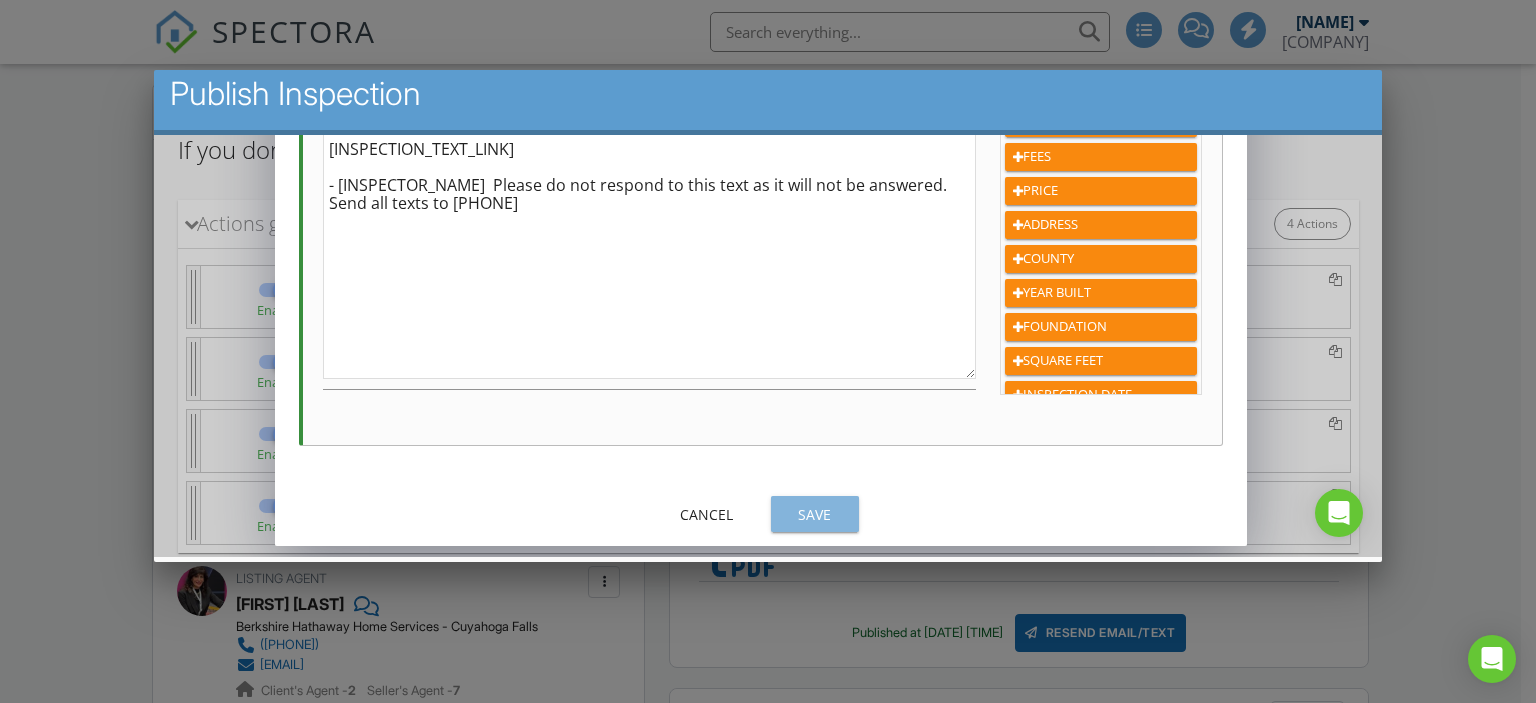 click on "Save" at bounding box center [814, 514] 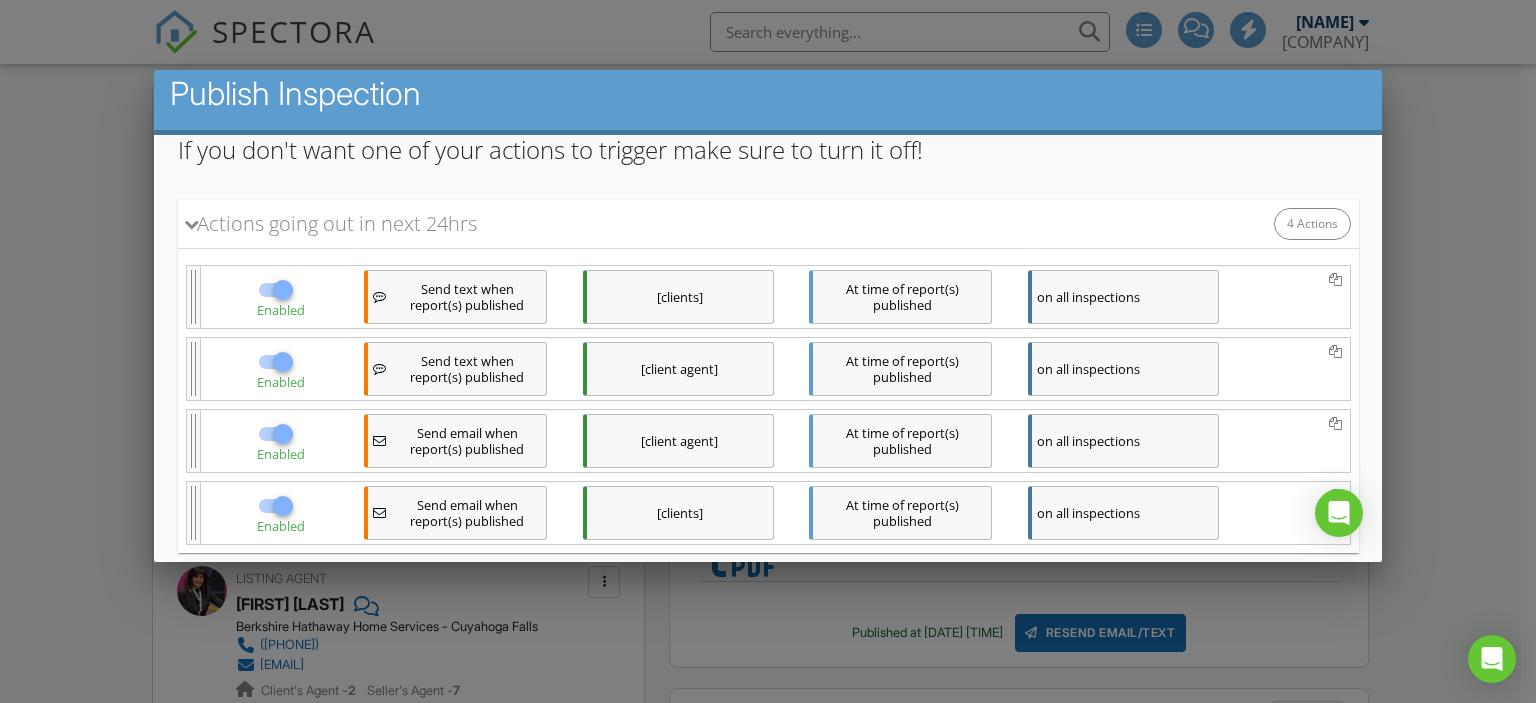 click on "Send text when report(s) published" at bounding box center [466, 369] 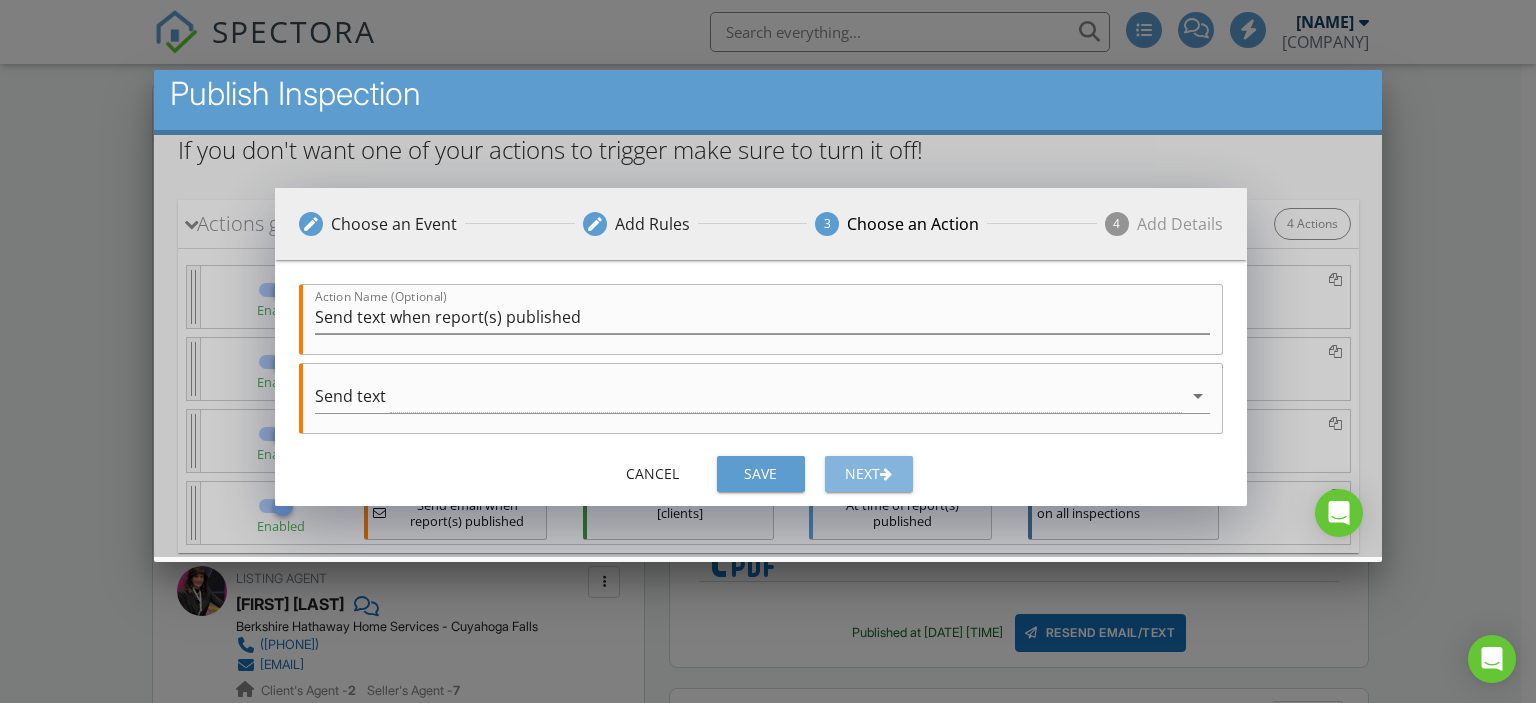 click on "Next" at bounding box center (868, 474) 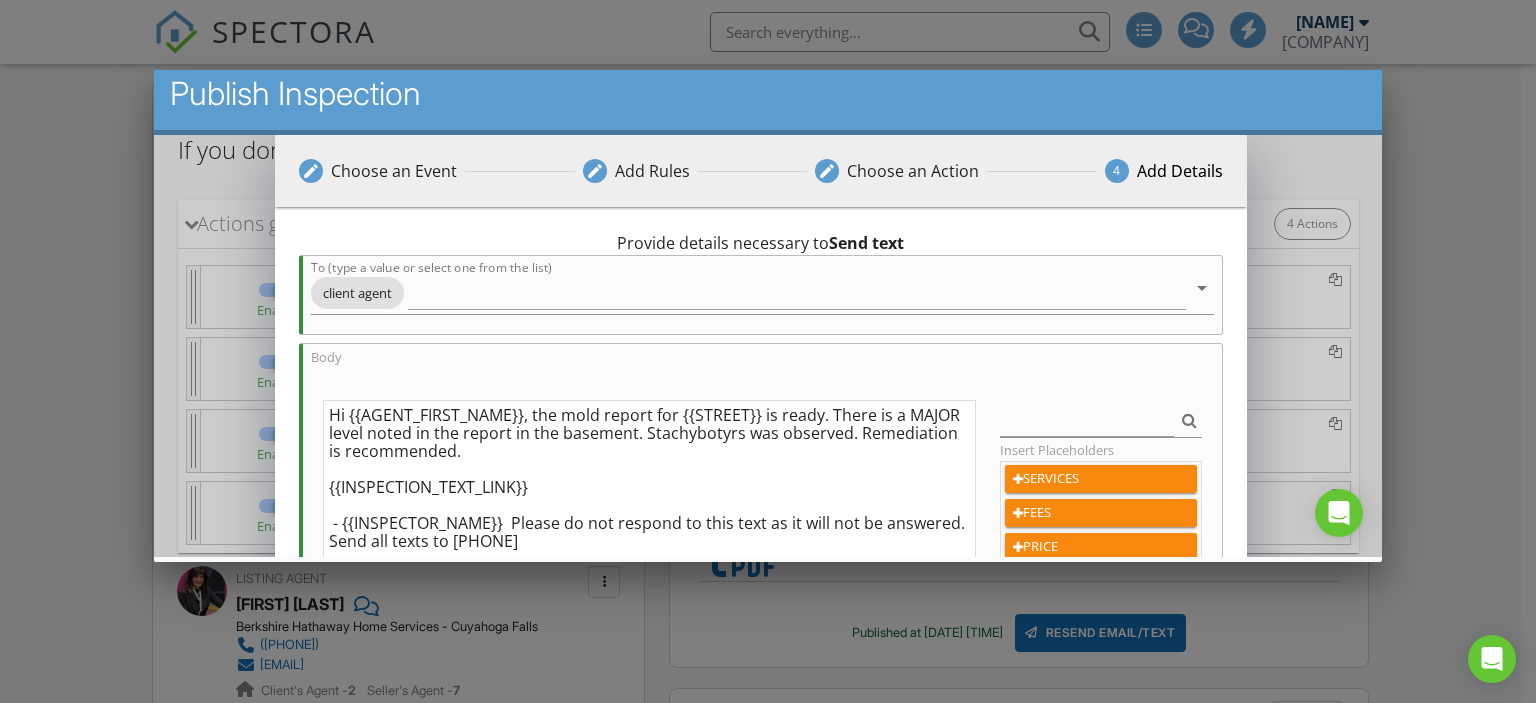 drag, startPoint x: 564, startPoint y: 411, endPoint x: 632, endPoint y: 454, distance: 80.454956 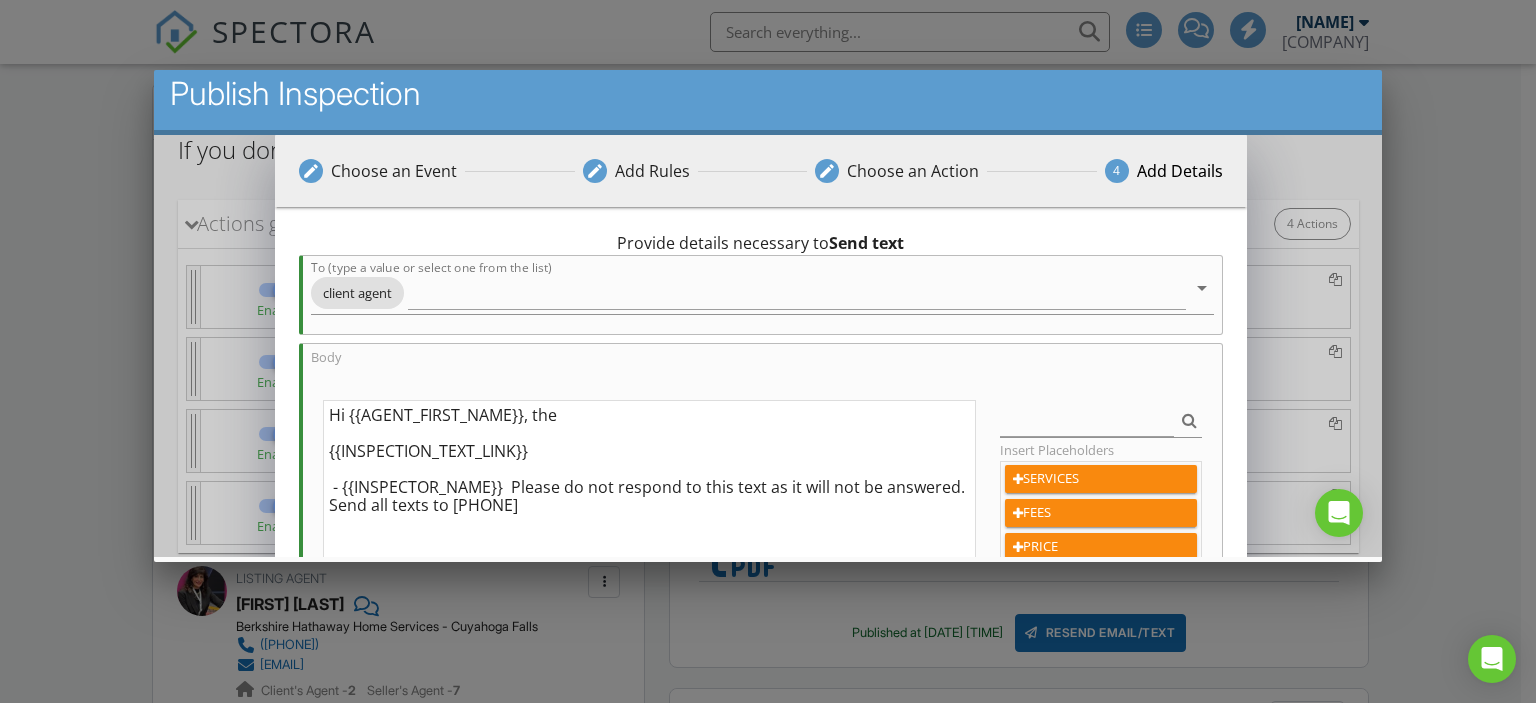 paste on "radon report is ready: The radon measured 14.6 pCi/L. The EPA recommends mitigation when the average is 4.0 pCi/L or higher. Remediation is recommended. If you have any questions, please feel free to contact me." 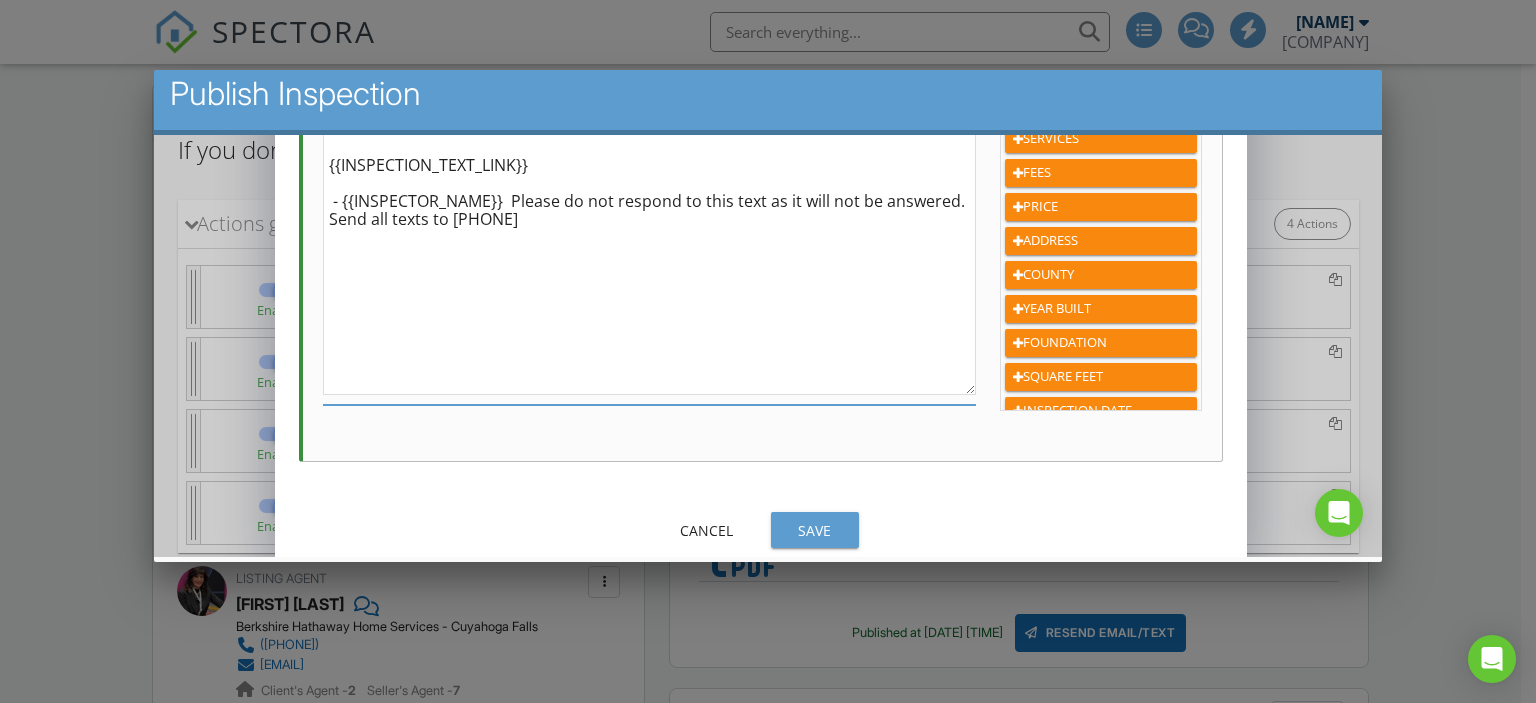 scroll, scrollTop: 356, scrollLeft: 0, axis: vertical 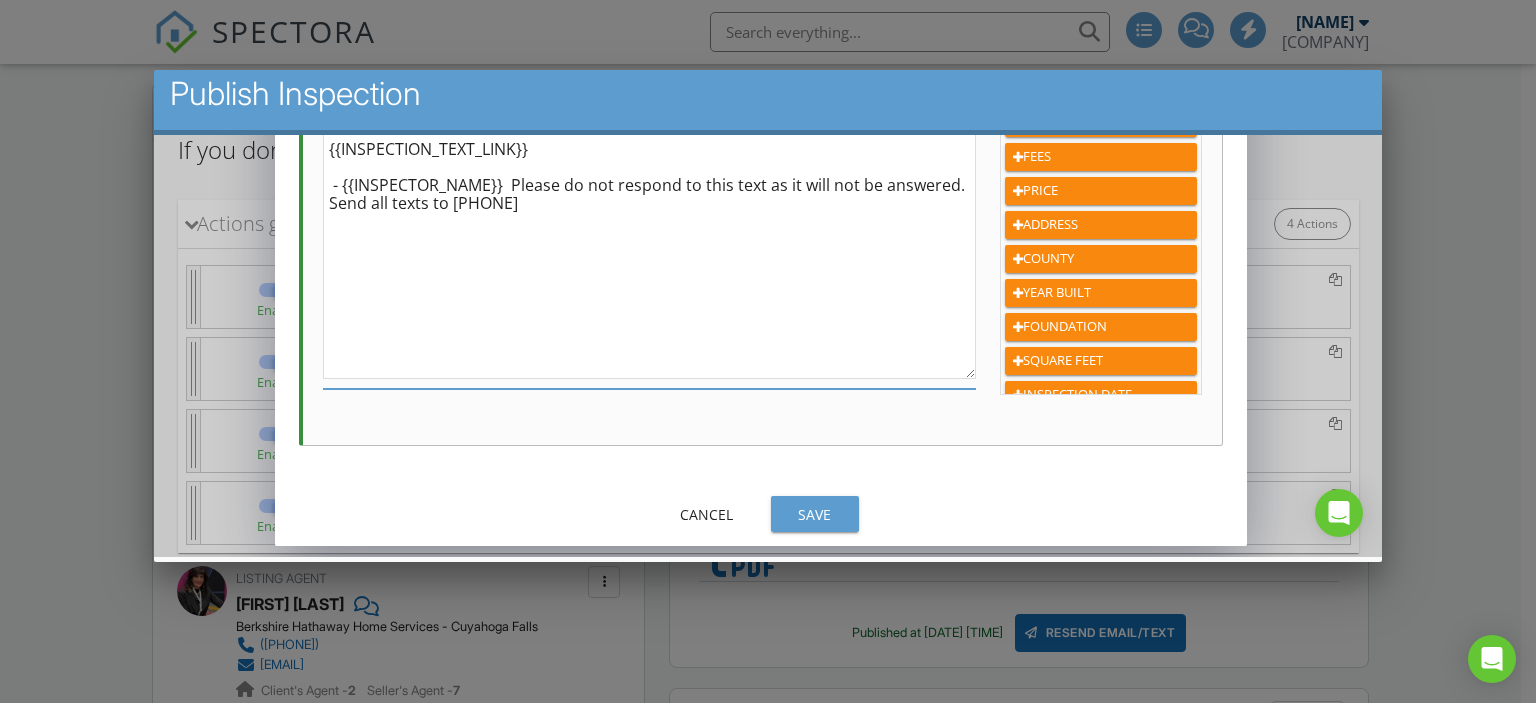type on "Hi {{AGENT_FIRST_NAME}}, the radon report is ready: The radon measured 14.6 pCi/L. The EPA recommends mitigation when the average is 4.0 pCi/L or higher. Remediation is recommended. If you have any questions, please feel free to contact me.
{{INSPECTION_TEXT_LINK}}
- {{INSPECTOR_NAME}}  Please do not respond to this text as it will not be answered. Send all texts to 330-815-0013" 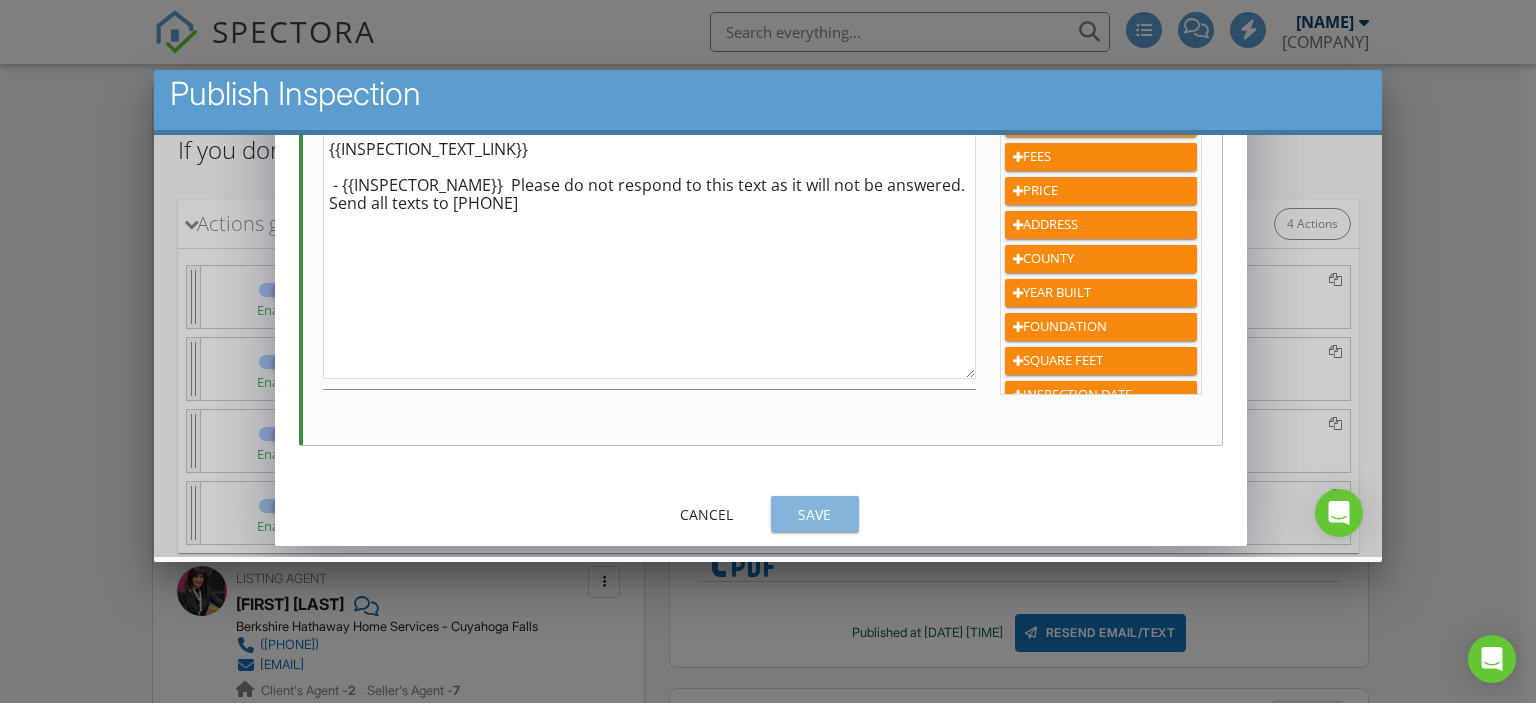 click on "Save" at bounding box center (814, 514) 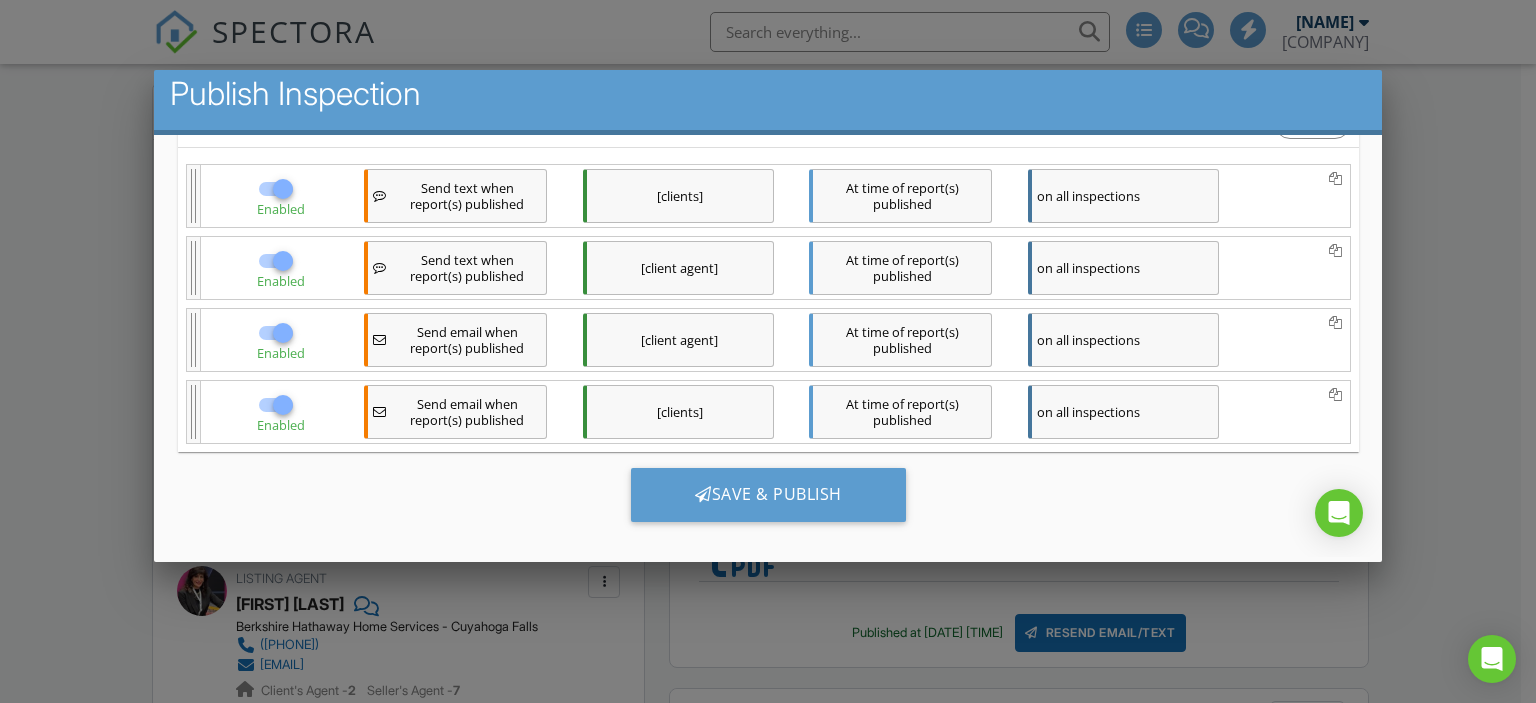 scroll, scrollTop: 350, scrollLeft: 0, axis: vertical 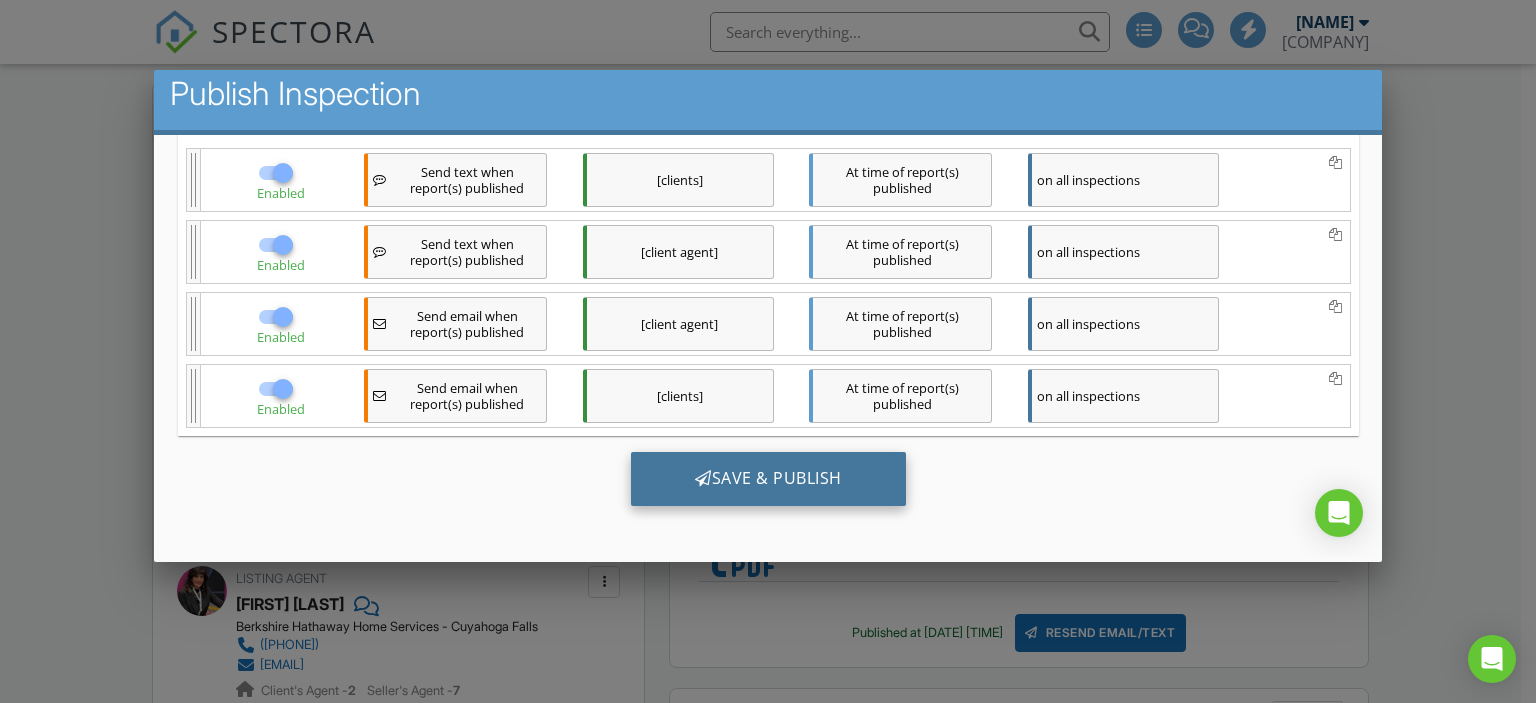 click on "Save & Publish" at bounding box center (767, 479) 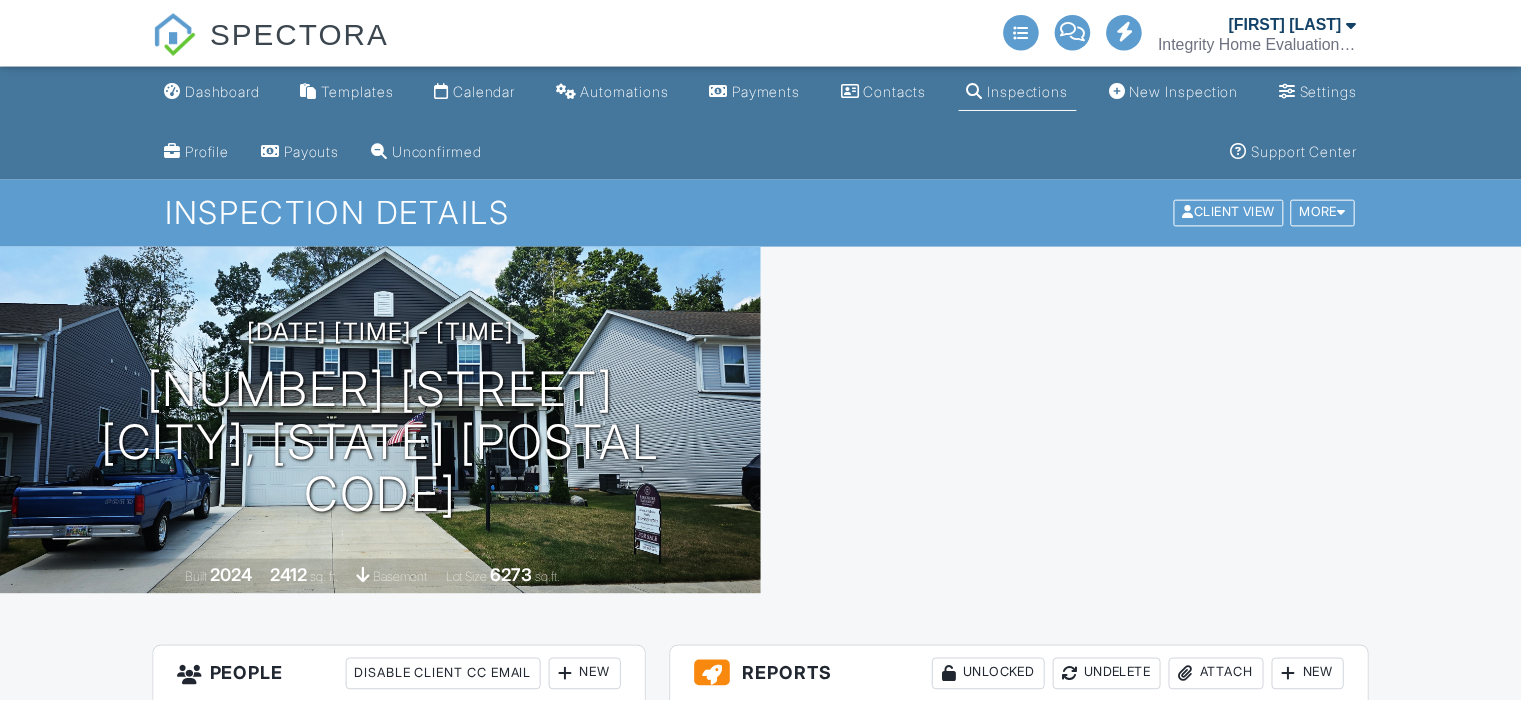 scroll, scrollTop: 0, scrollLeft: 0, axis: both 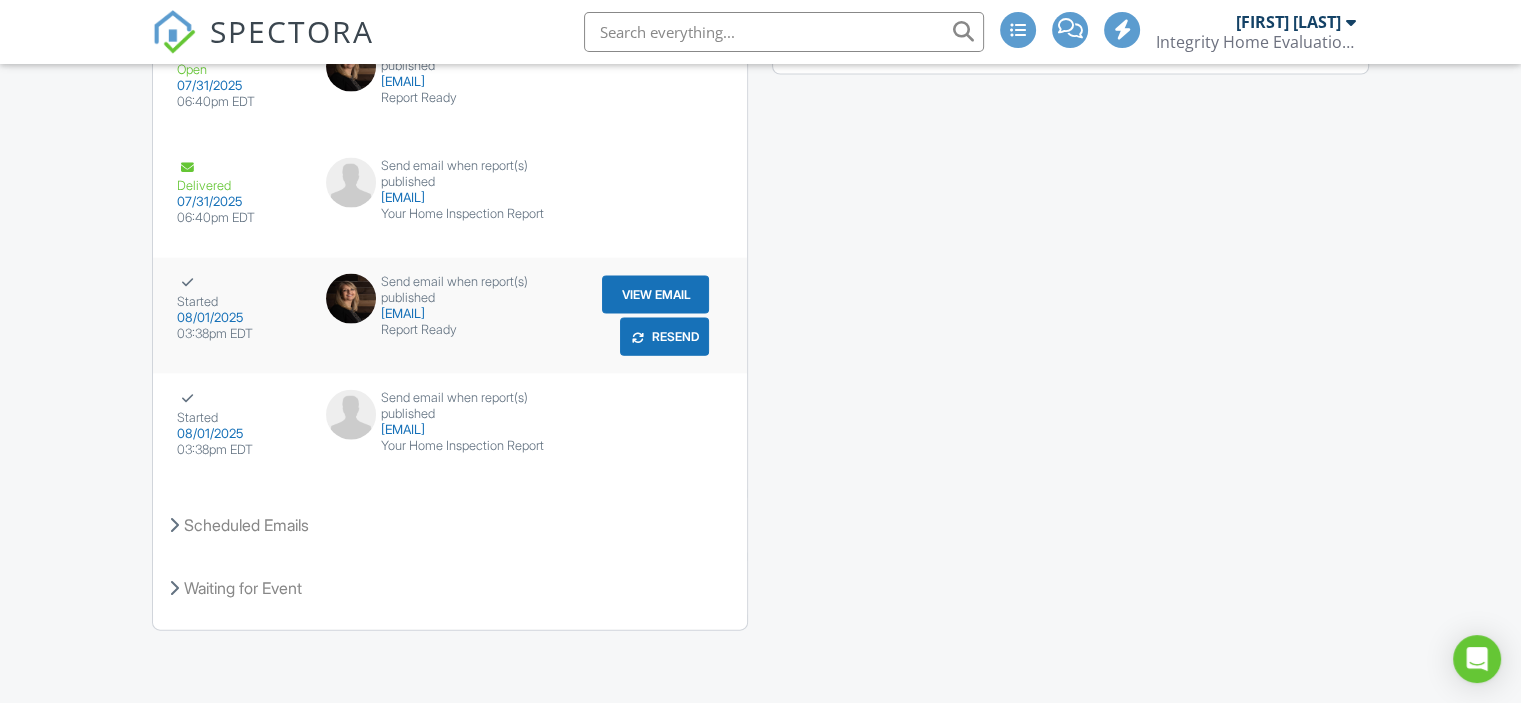 click on "View Email" at bounding box center (655, 295) 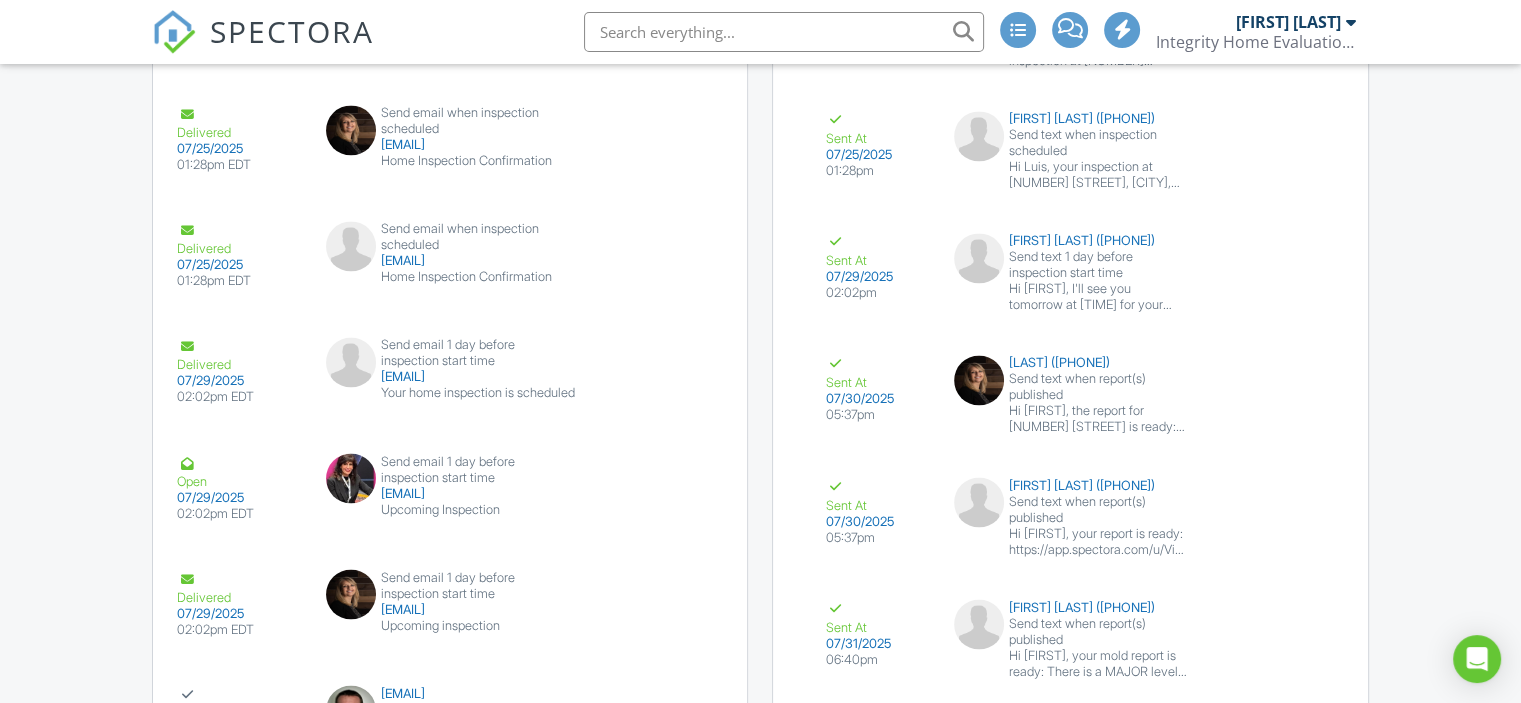 scroll, scrollTop: 3133, scrollLeft: 0, axis: vertical 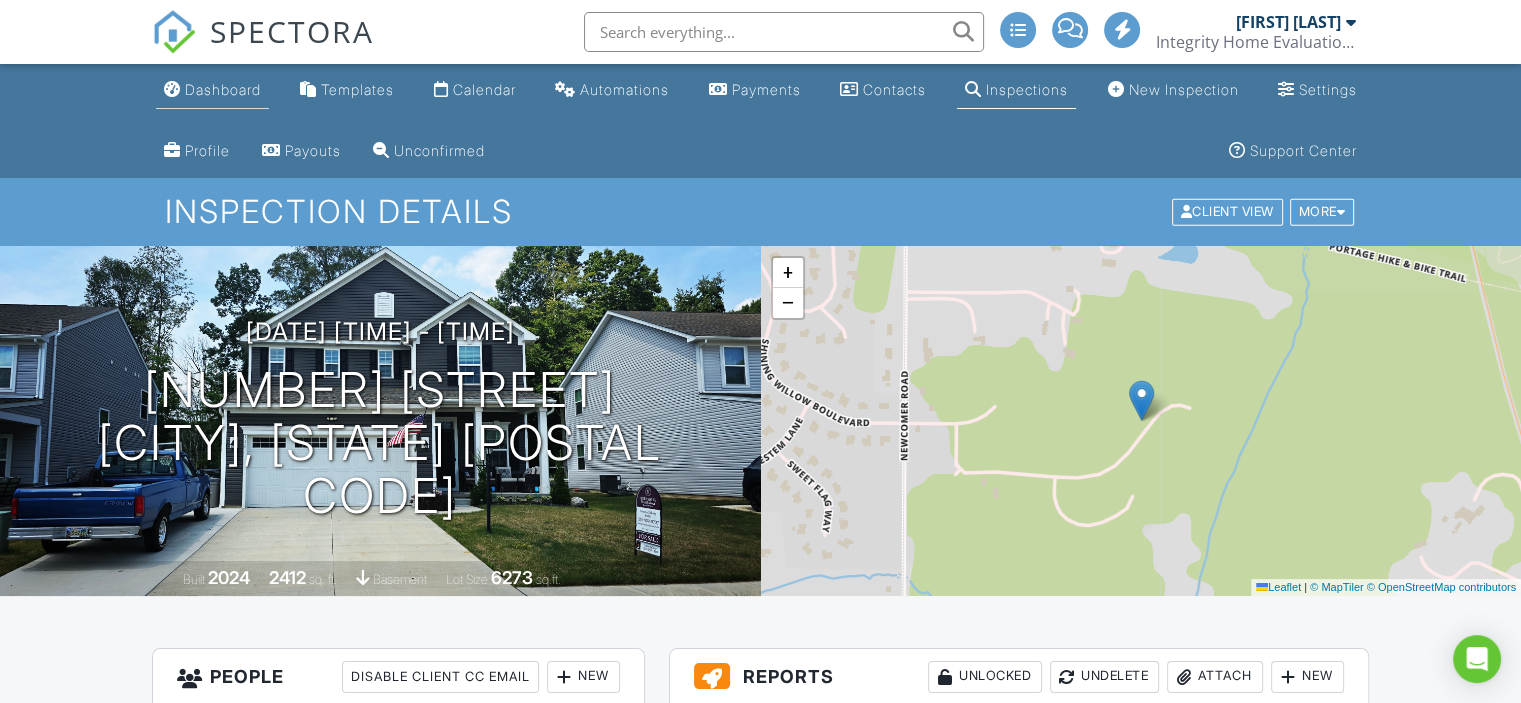 click on "Dashboard" at bounding box center (212, 90) 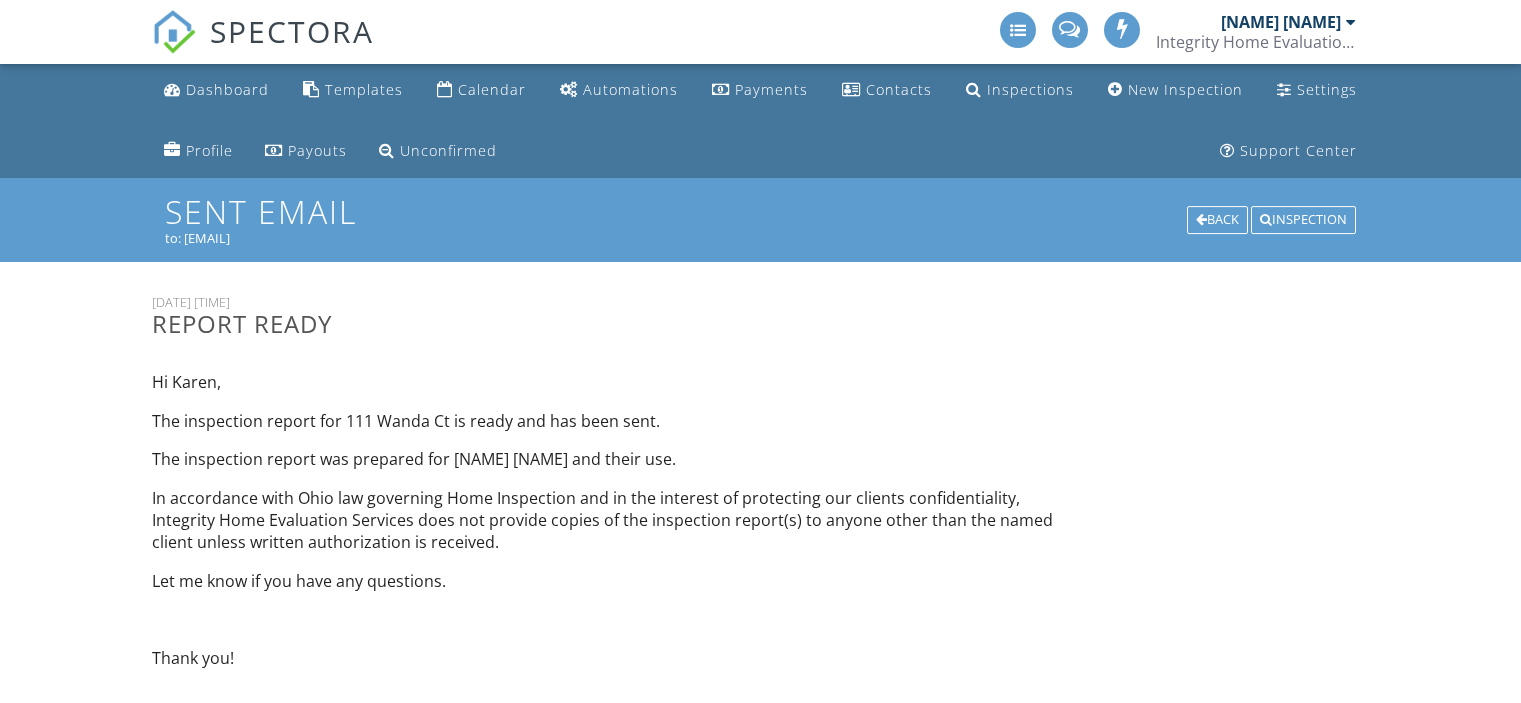 scroll, scrollTop: 0, scrollLeft: 0, axis: both 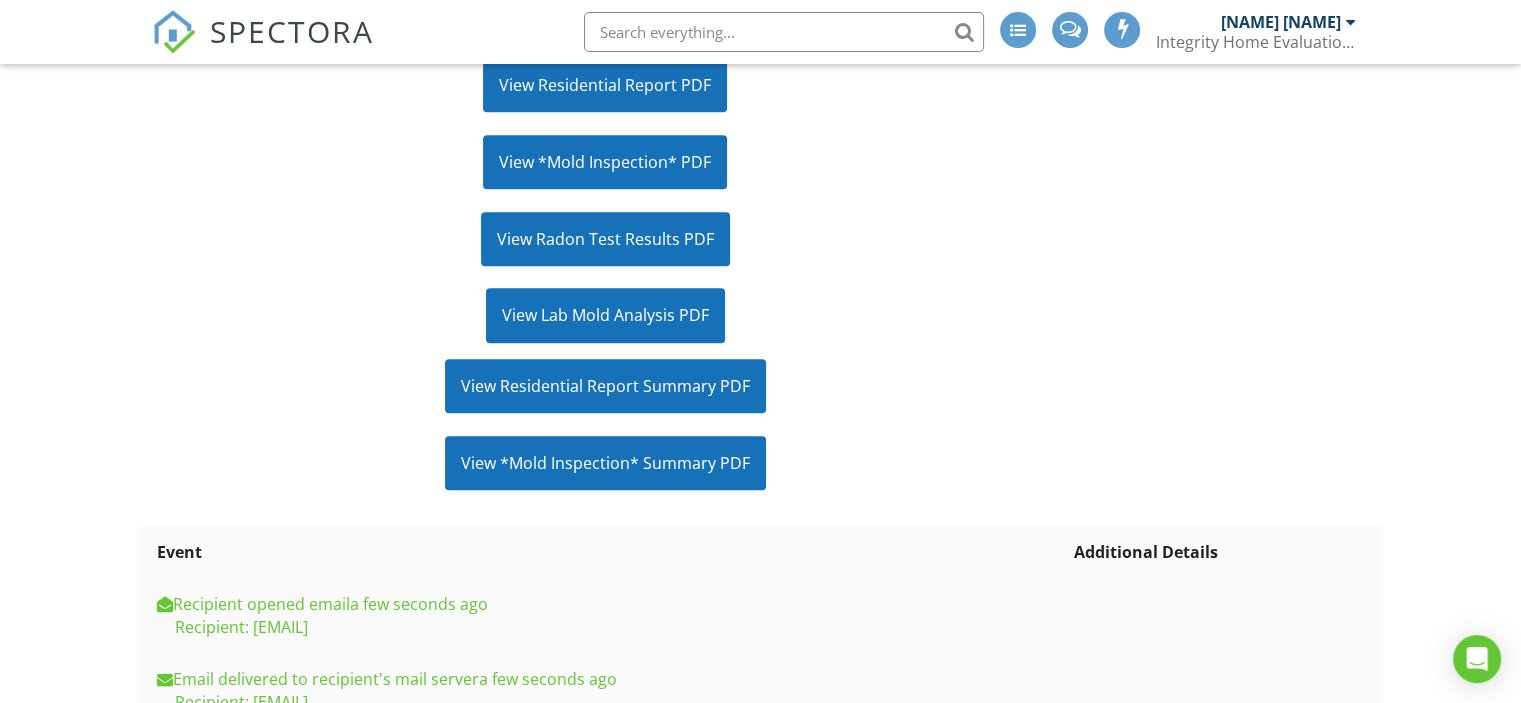 click on "View Residential Report Summary PDF" at bounding box center (605, 386) 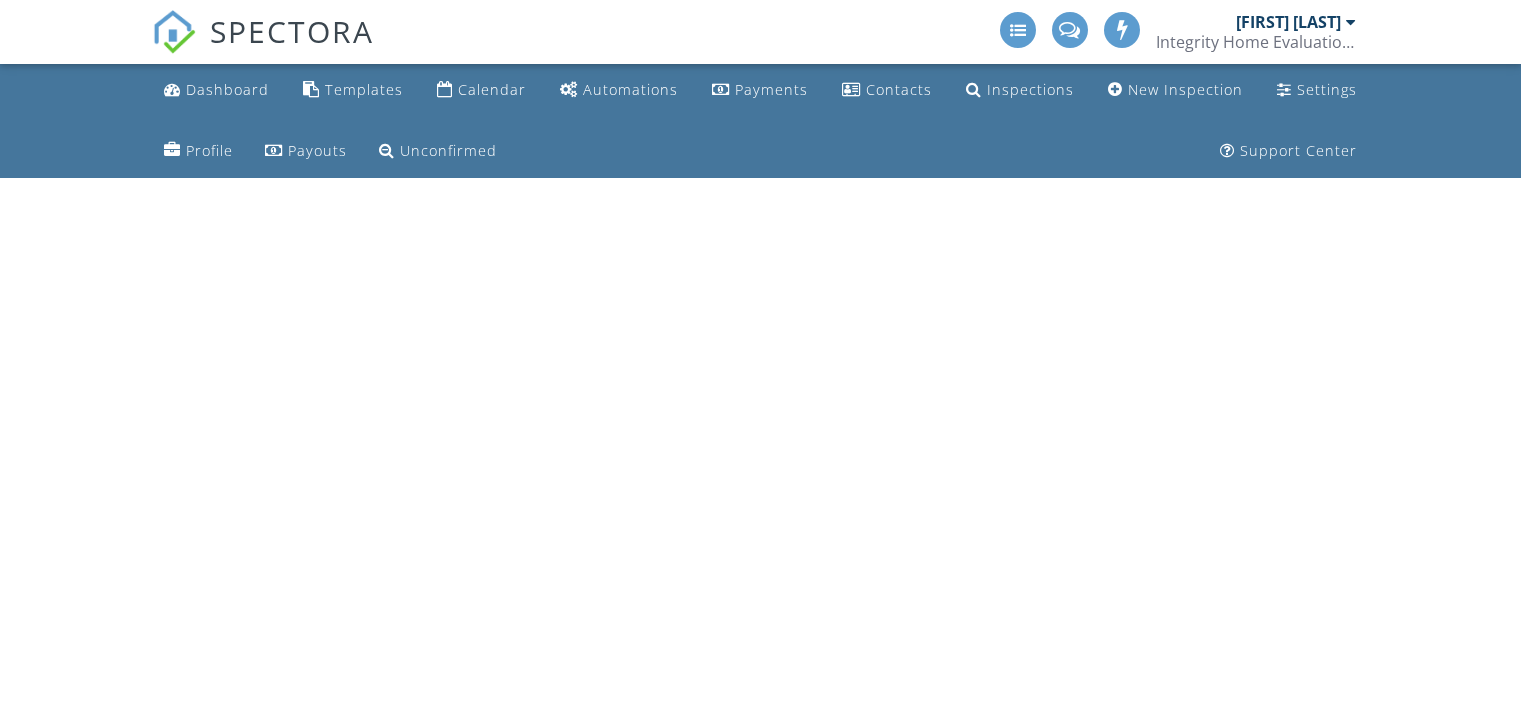 scroll, scrollTop: 0, scrollLeft: 0, axis: both 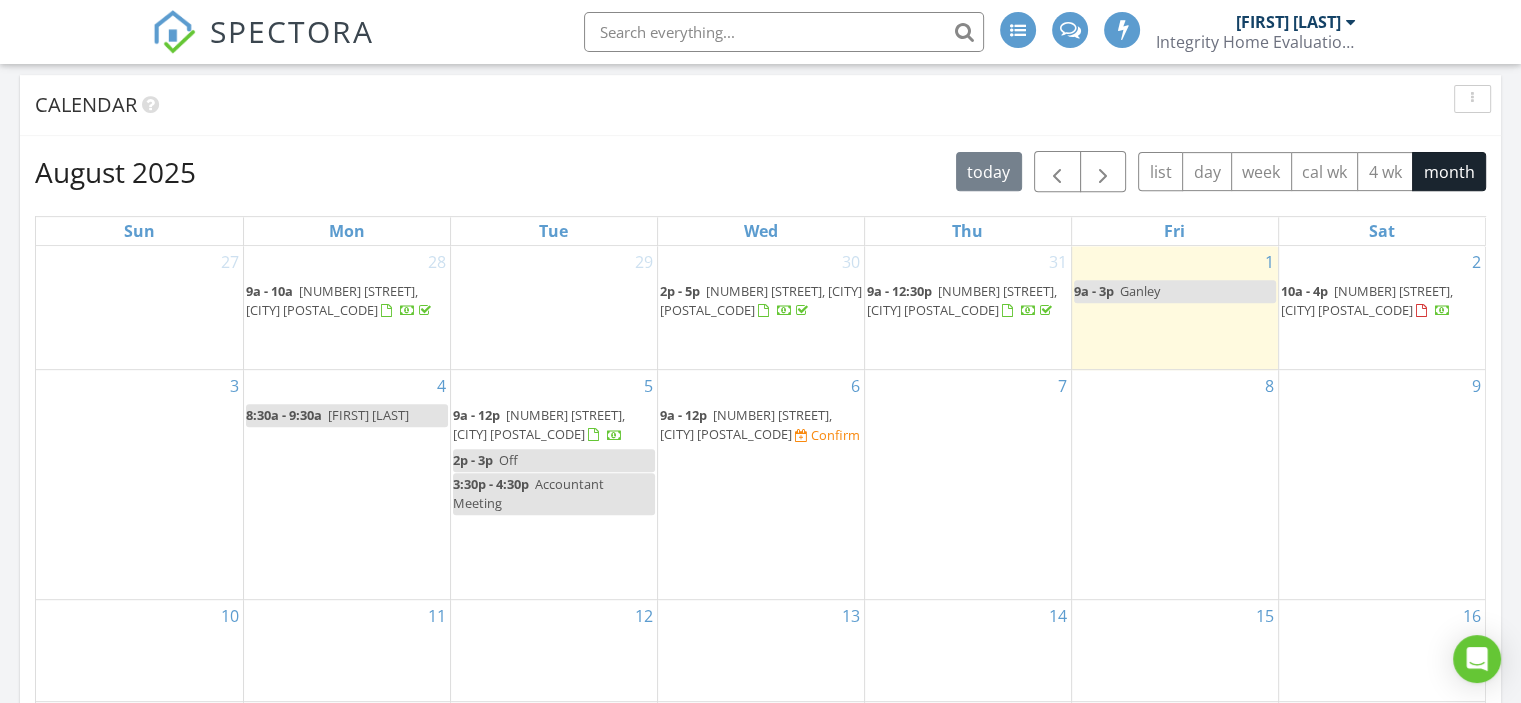 click on "31
9a - 12:30p
390 Willard Rd, Aurora 44202" at bounding box center (968, 307) 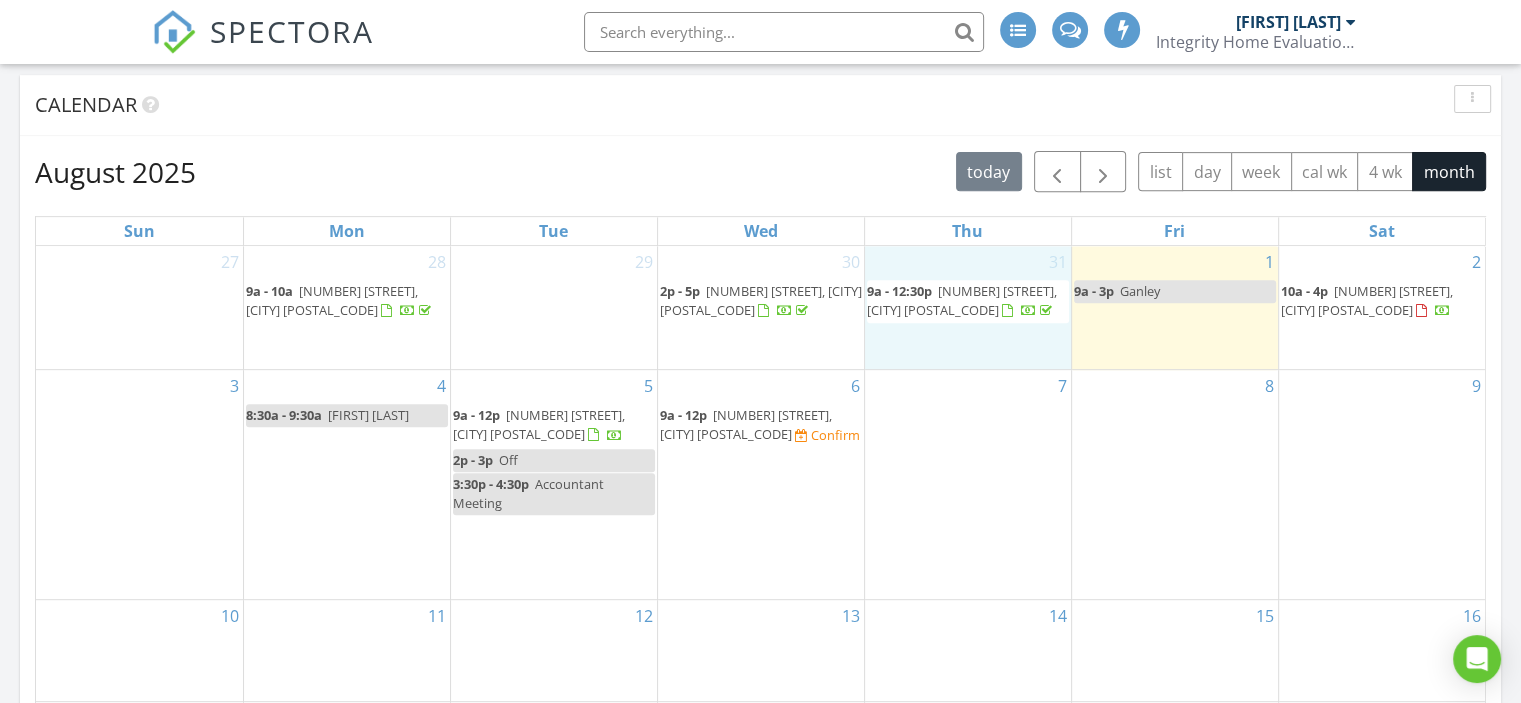 click on "390 Willard Rd, Aurora 44202" at bounding box center [962, 300] 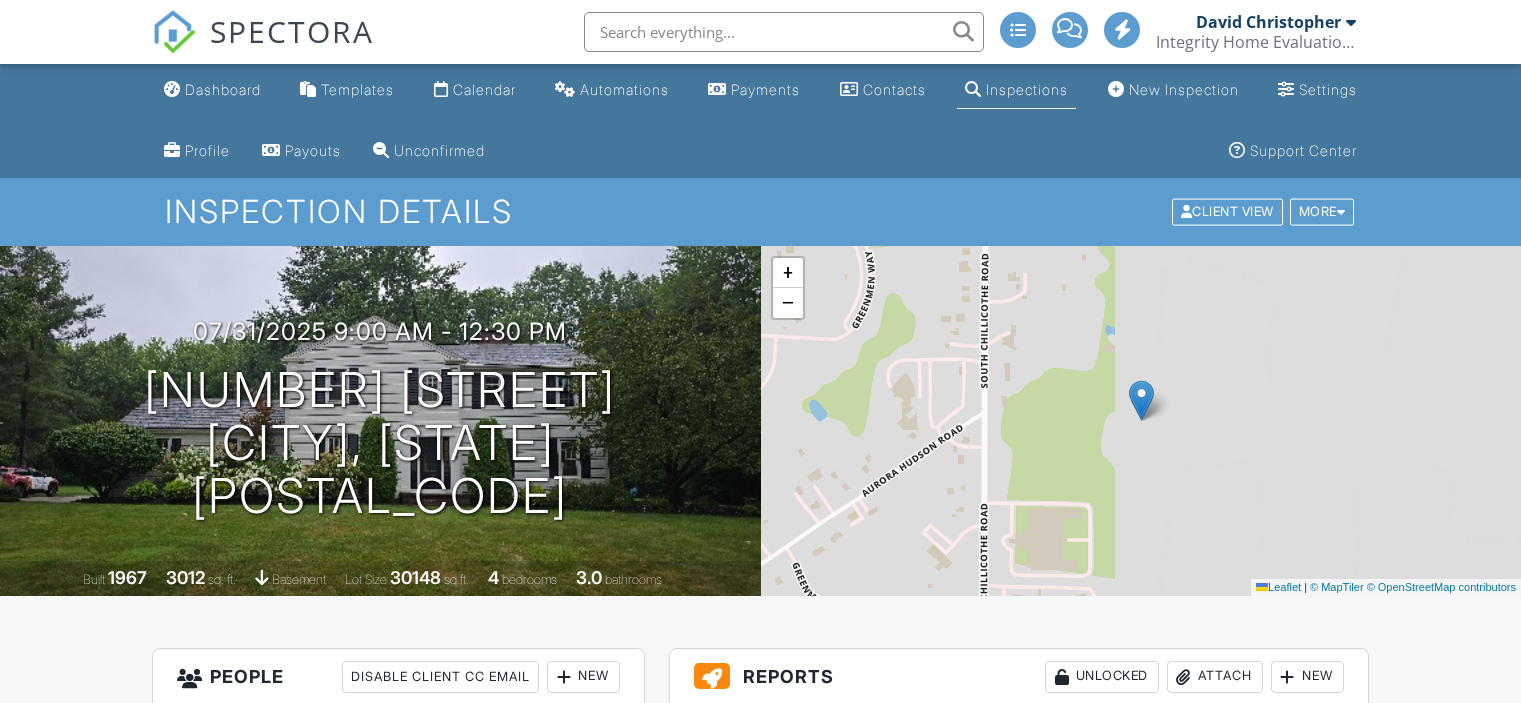 scroll, scrollTop: 0, scrollLeft: 0, axis: both 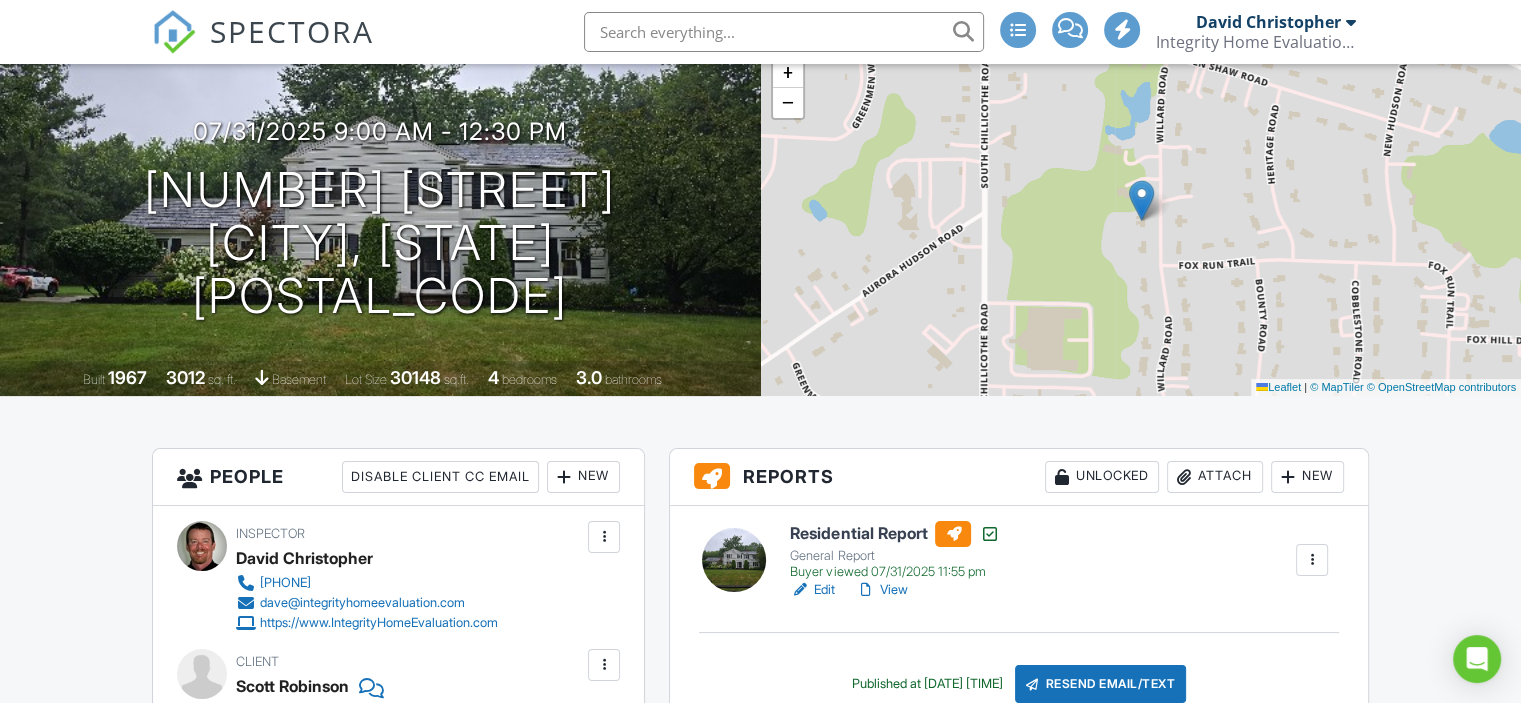 click on "Attach" at bounding box center [1215, 477] 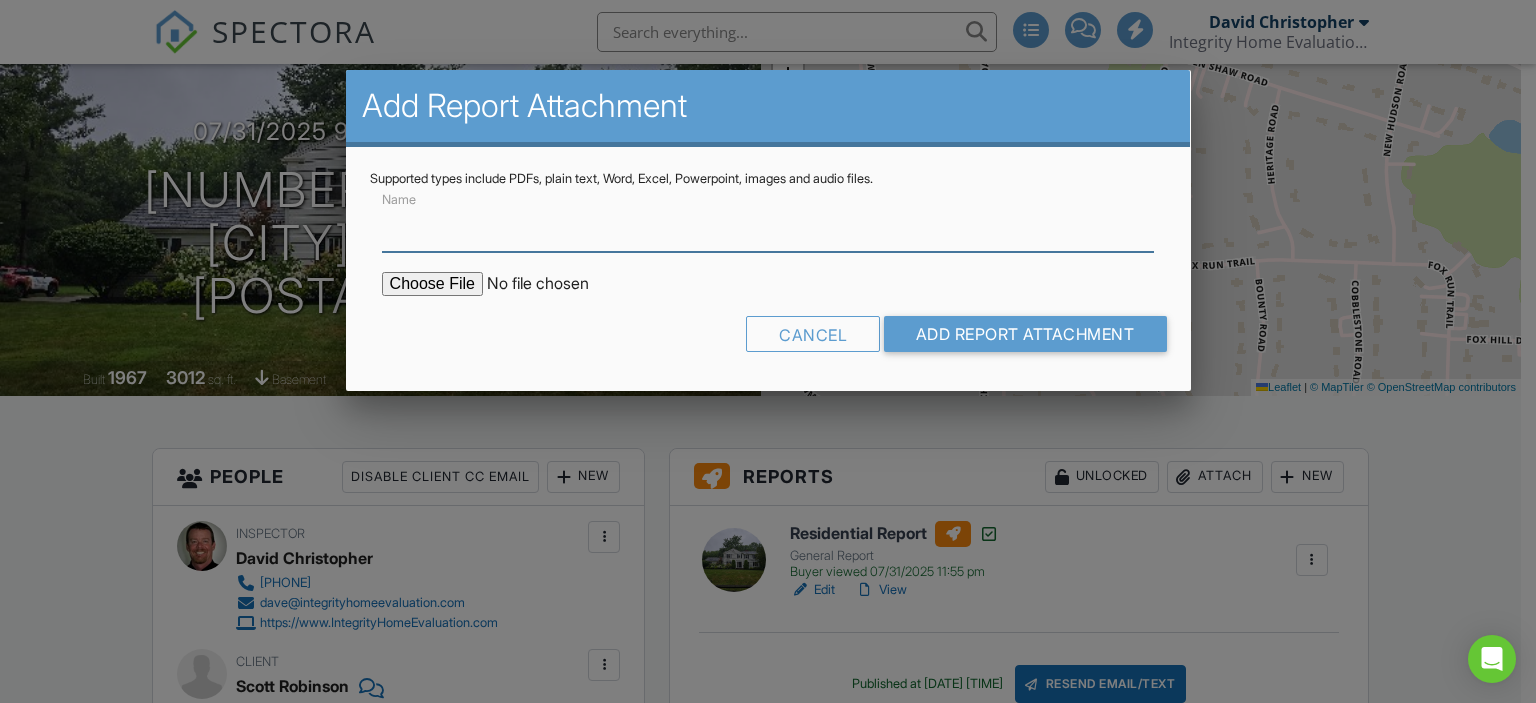 click on "Name" at bounding box center (768, 227) 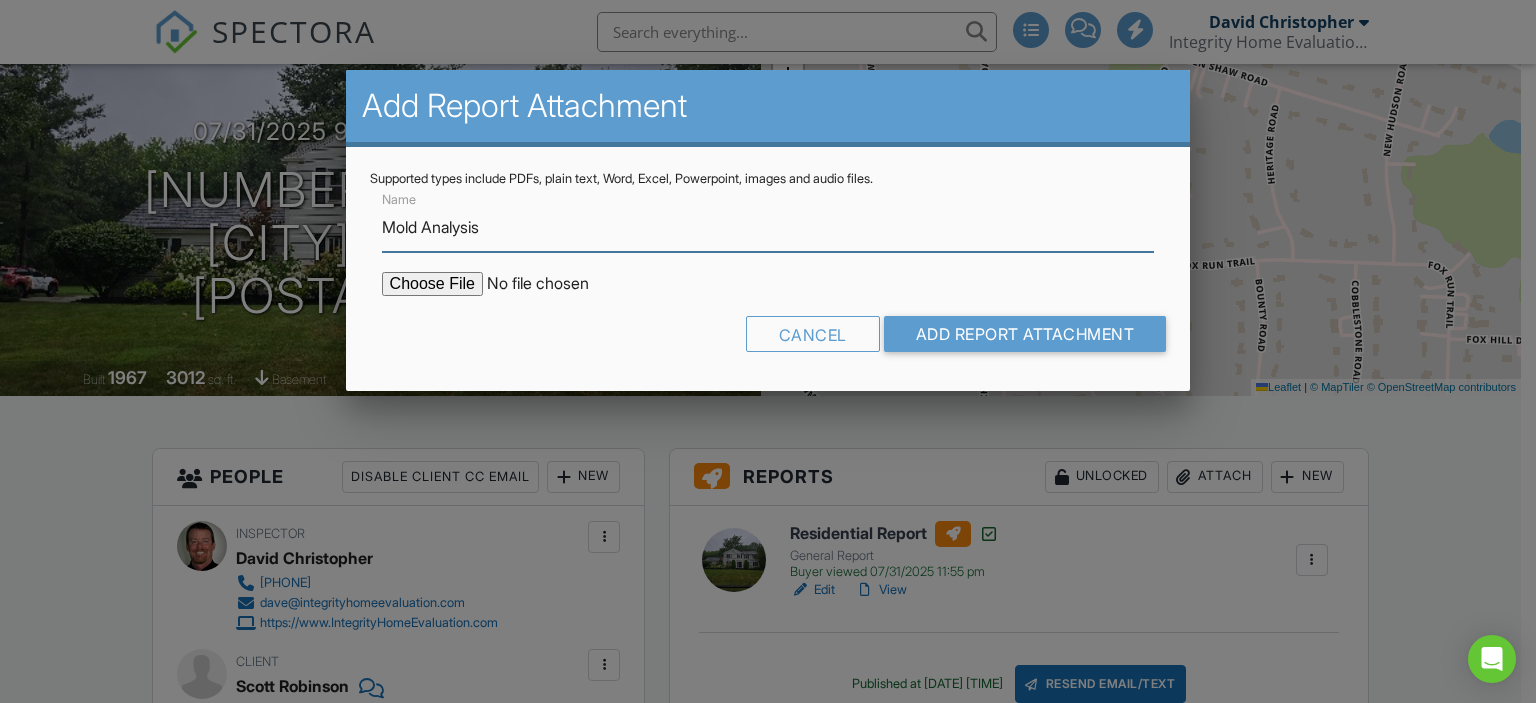 type on "Mold Analysis" 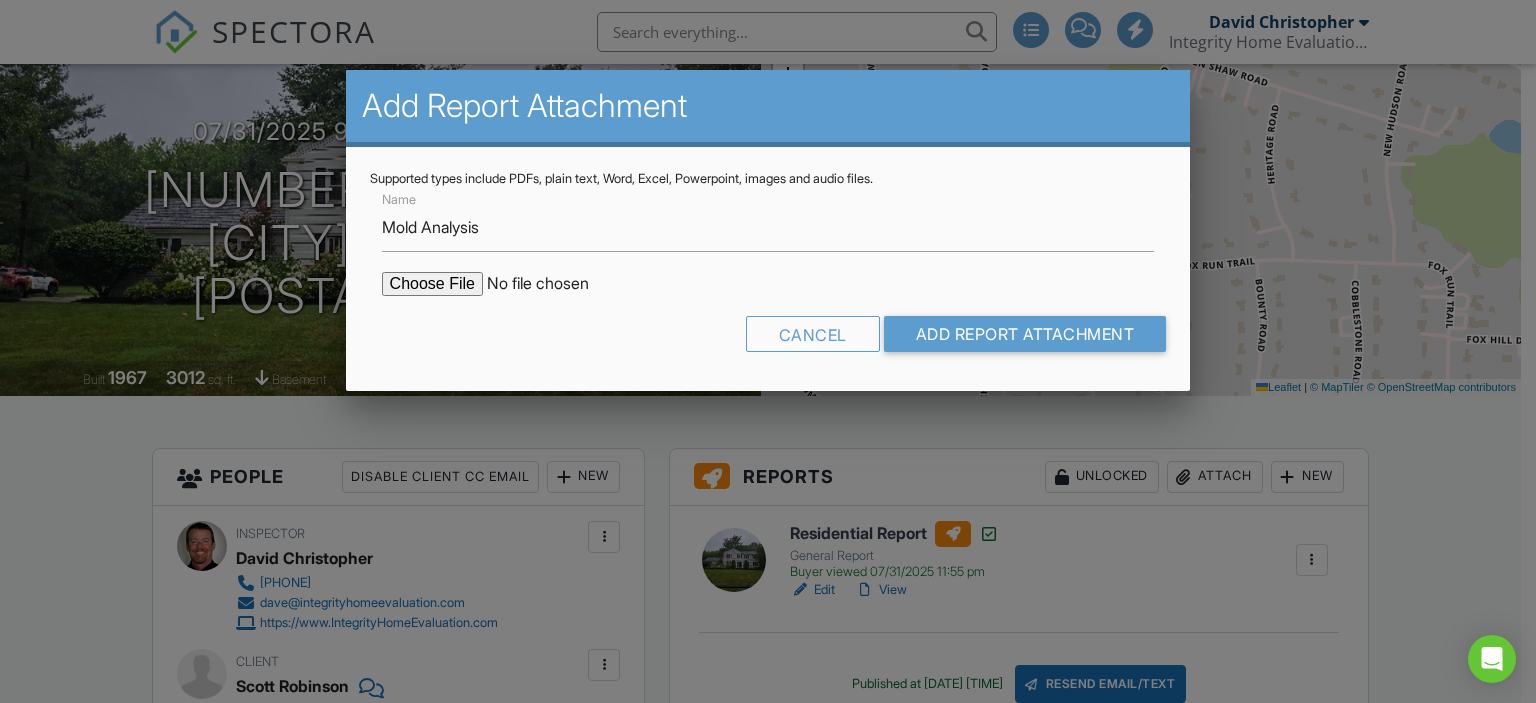 click at bounding box center (552, 284) 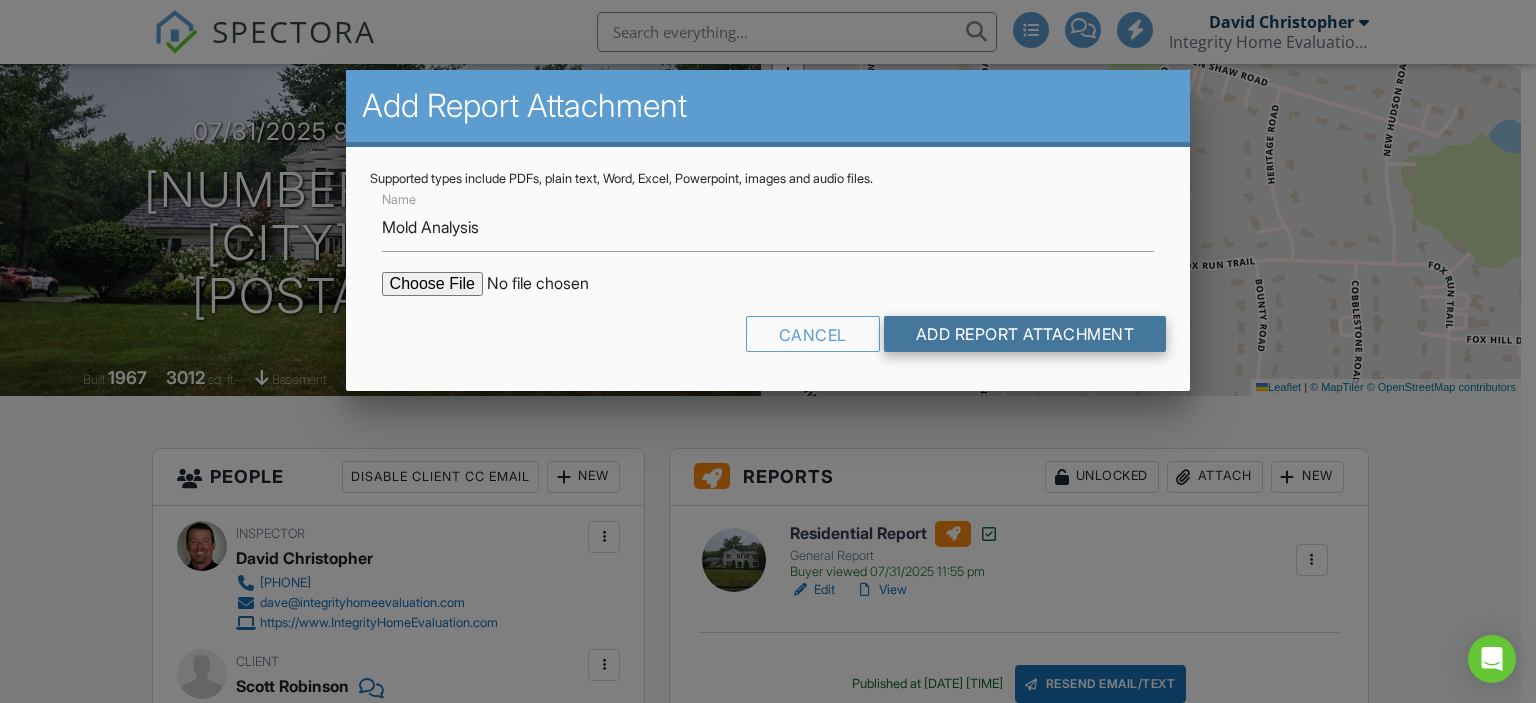 click on "Add Report Attachment" at bounding box center [1025, 334] 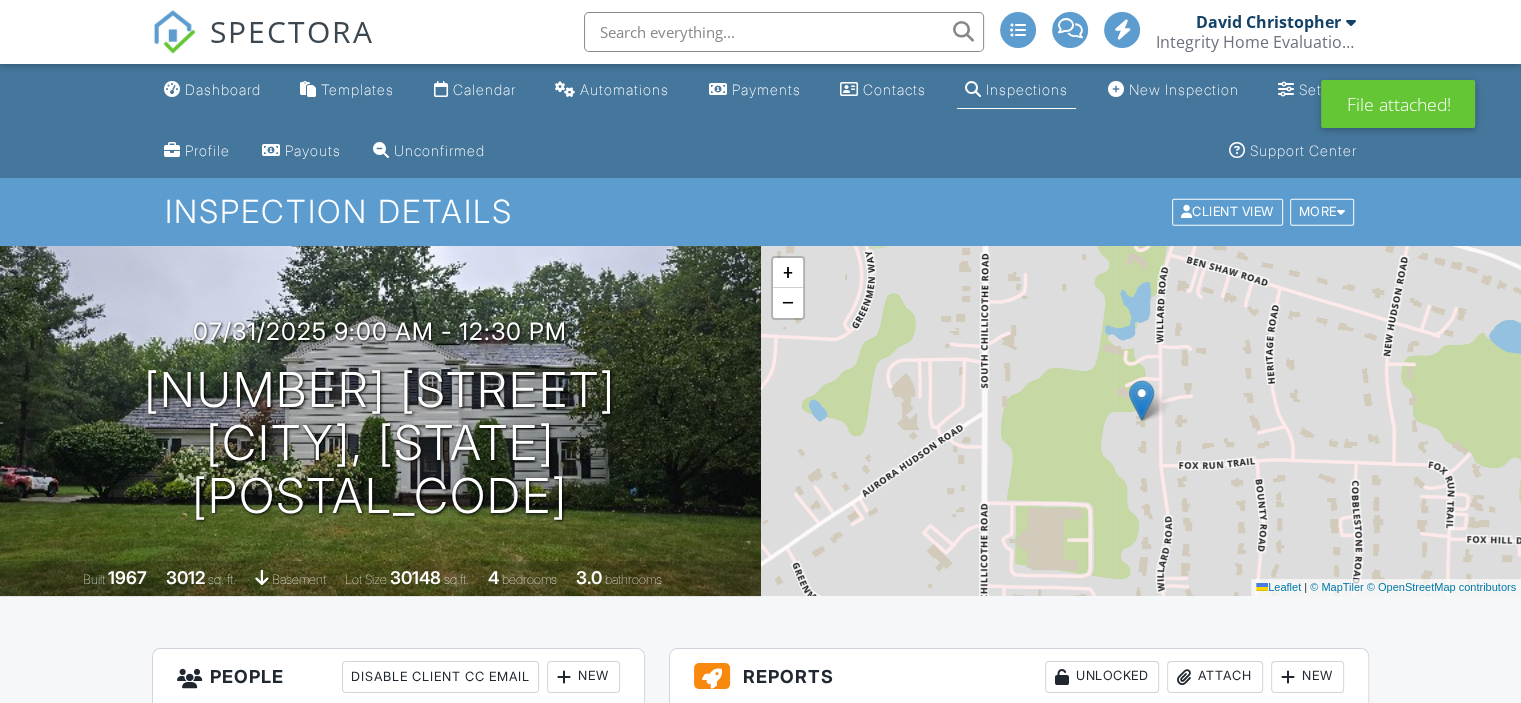 scroll, scrollTop: 600, scrollLeft: 0, axis: vertical 